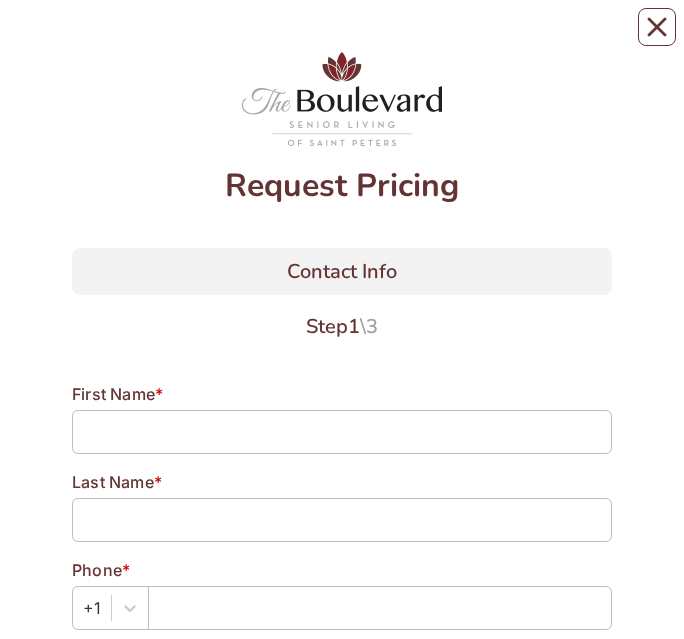 click on "Request Pricing 1 Contact Info 2 Submit 3 Success Contact Info Step  1 \ 3 First Name * Last Name * Phone * +1 Email * I am the... * Search or select What is the current age of the prospective resident? * Current Zip Code of the prospective resident * NEXT
ProForms by Waypoint Converts" at bounding box center [342, 585] 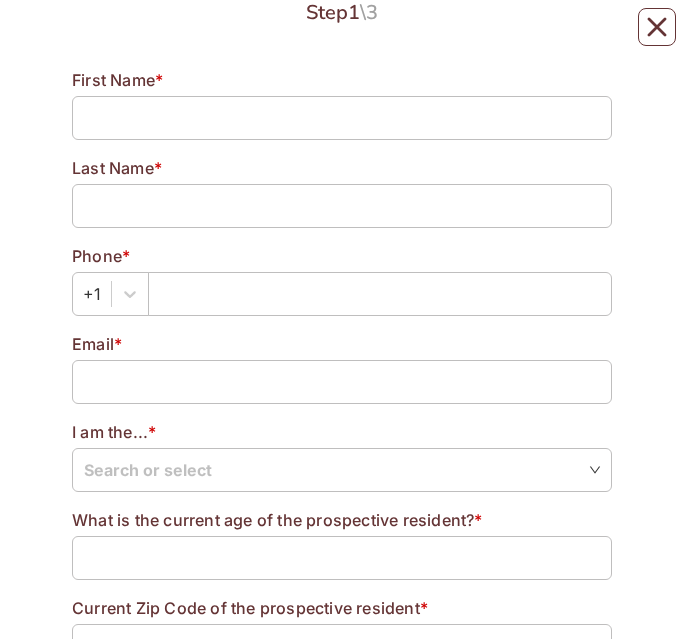 scroll, scrollTop: 303, scrollLeft: 0, axis: vertical 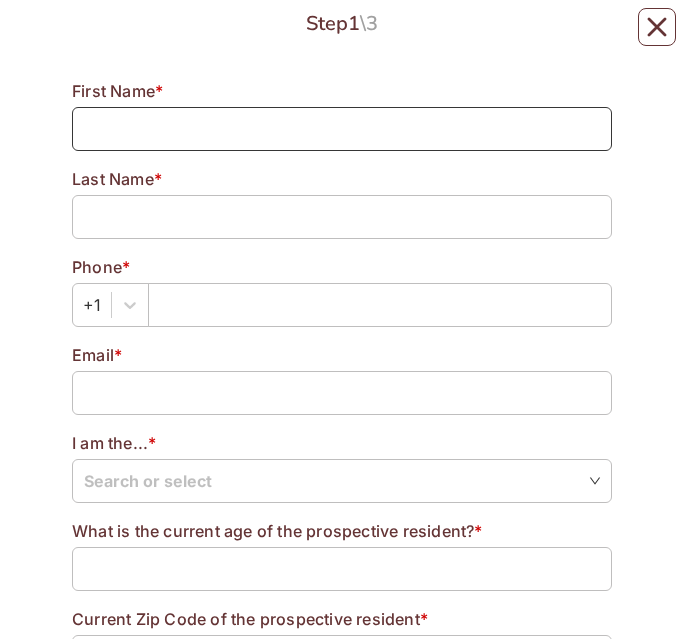 click at bounding box center [342, 129] 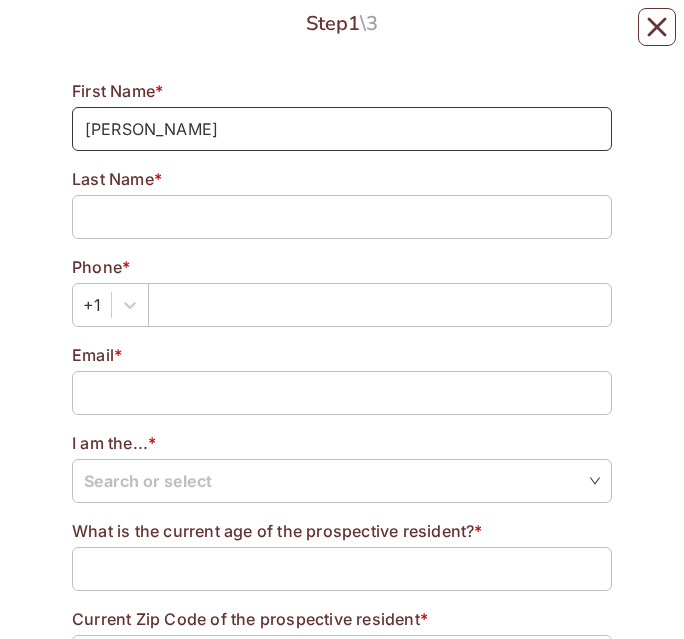 scroll, scrollTop: 295, scrollLeft: 0, axis: vertical 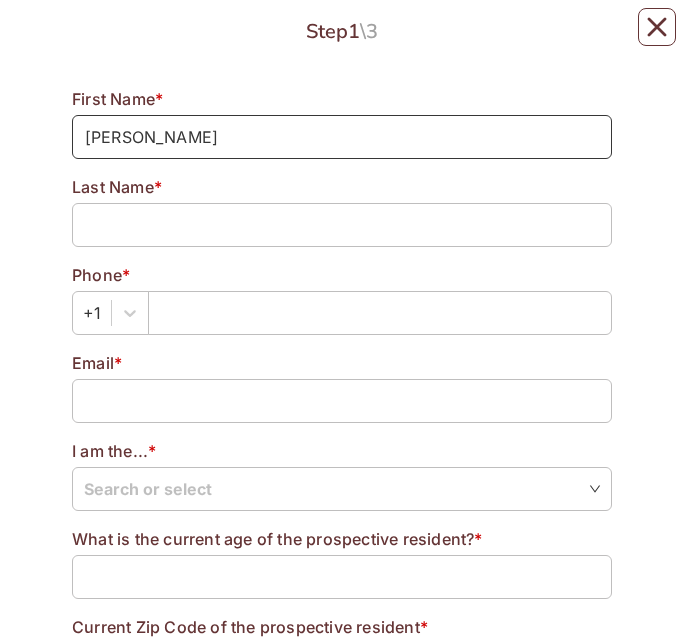 type on "[PERSON_NAME]" 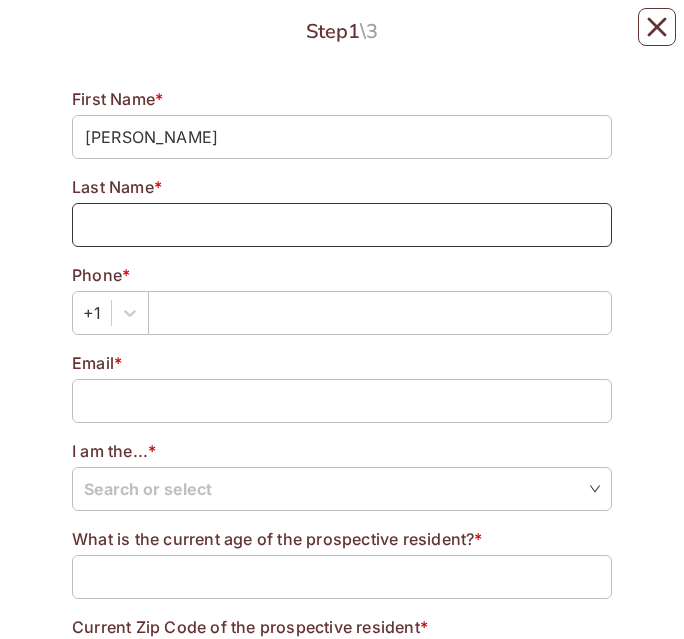 click at bounding box center (342, 225) 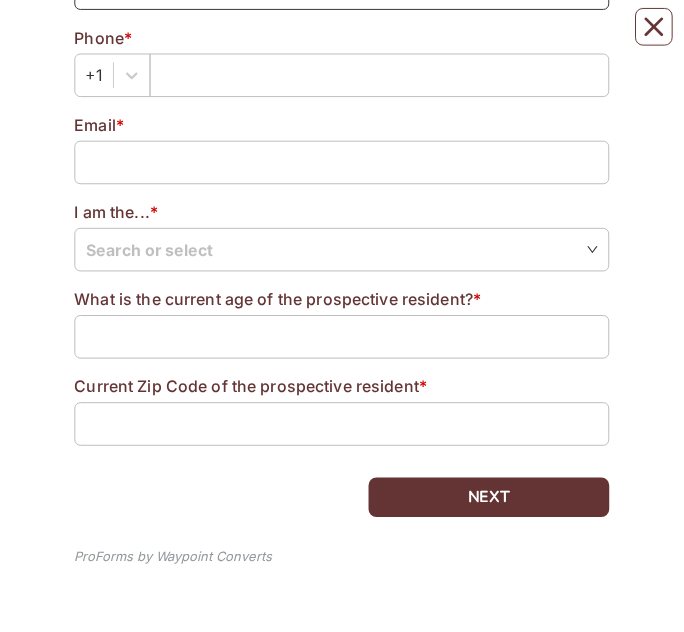 scroll, scrollTop: 537, scrollLeft: 0, axis: vertical 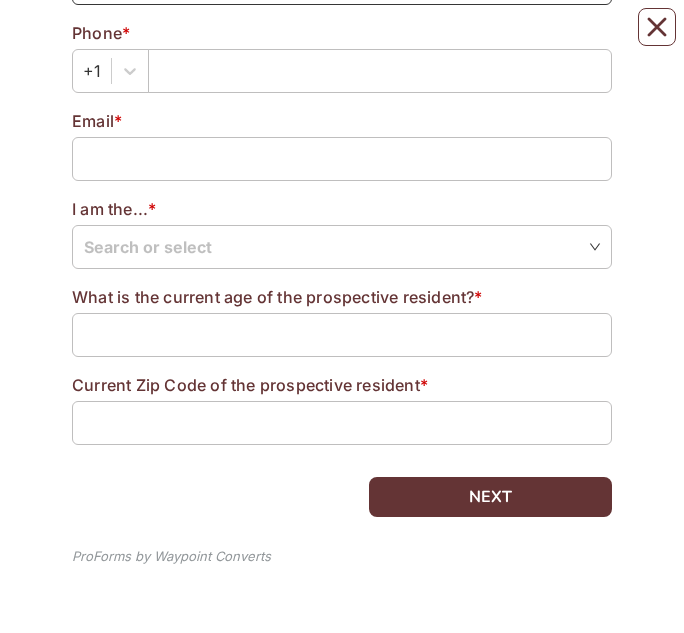 type on "[PERSON_NAME]" 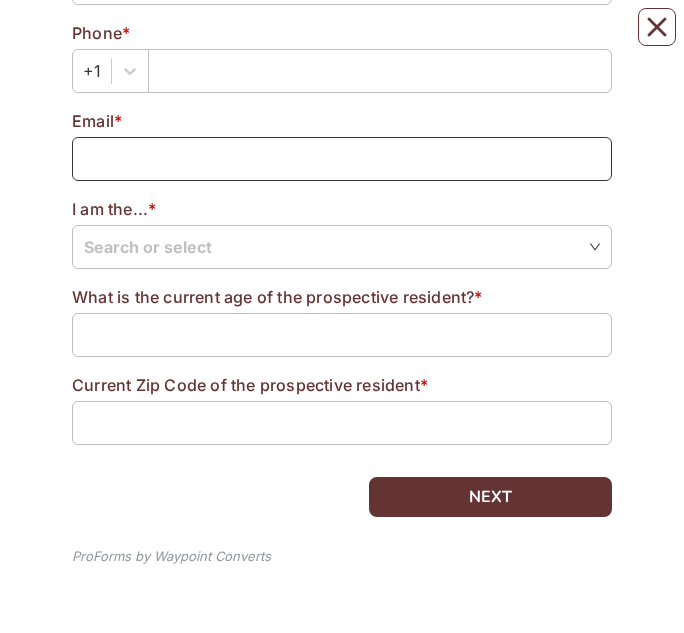 click at bounding box center (342, 159) 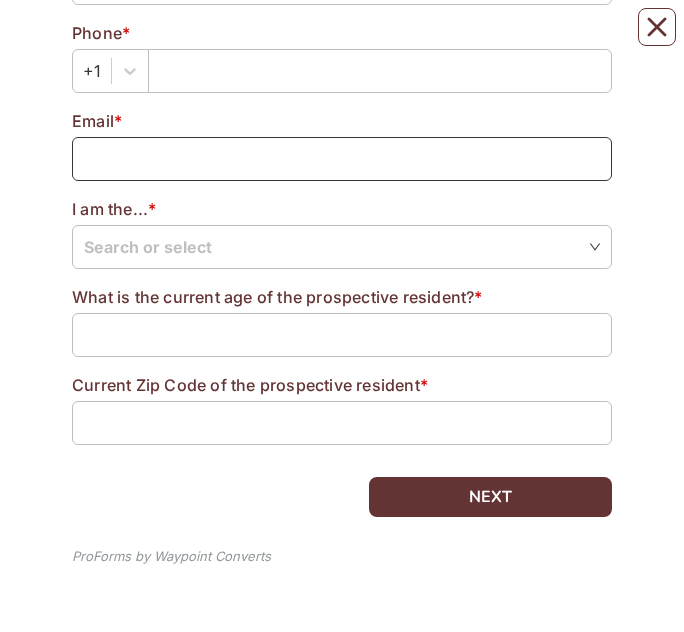 click at bounding box center (342, 159) 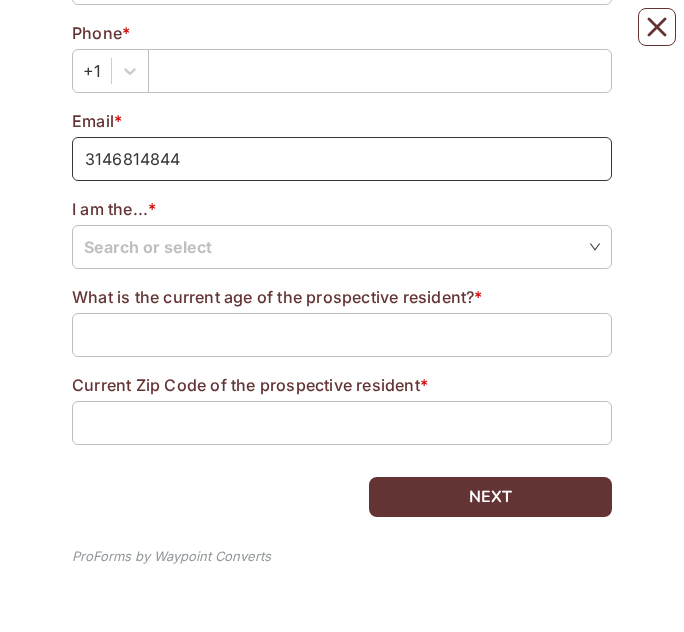 type on "3146814844" 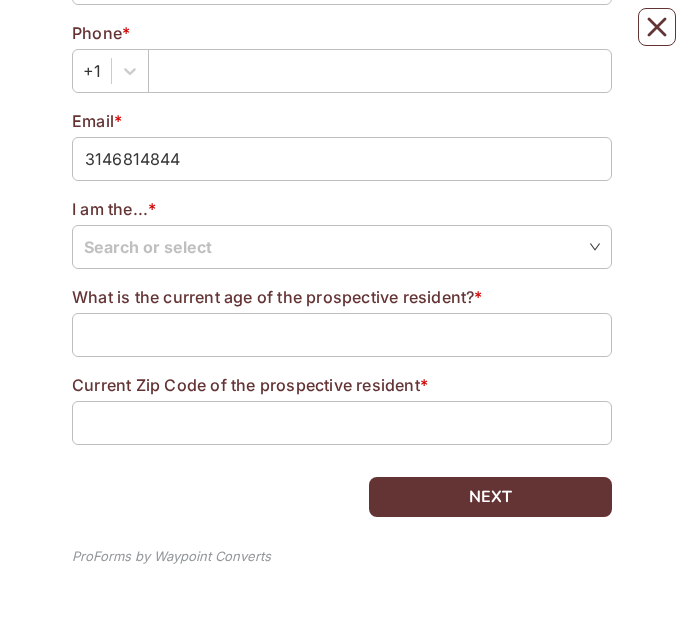 click at bounding box center [342, 246] 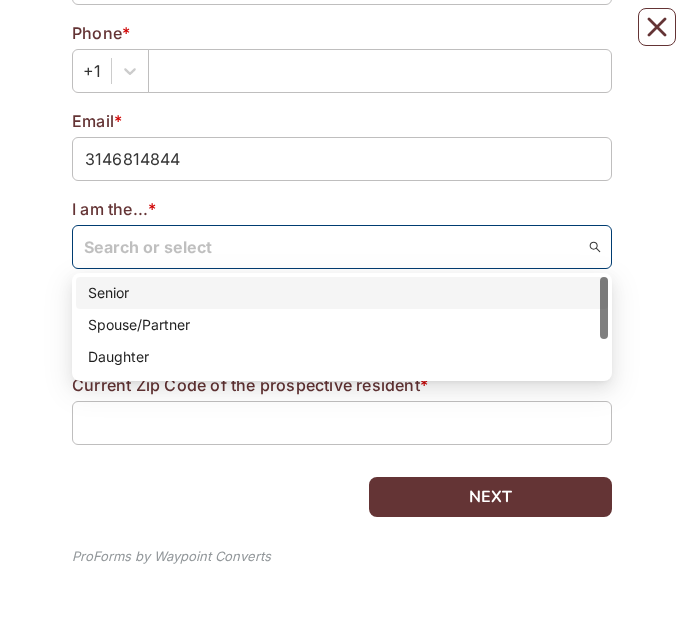click on "Senior" at bounding box center [342, 293] 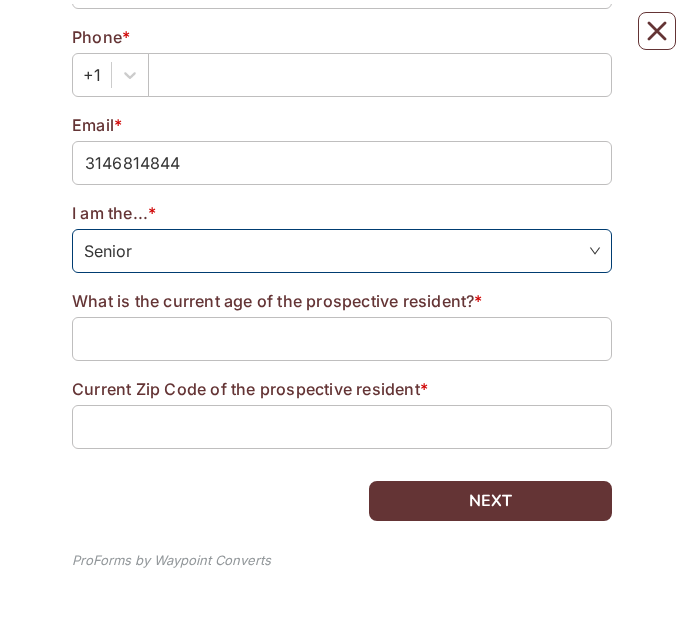 scroll, scrollTop: 526, scrollLeft: 0, axis: vertical 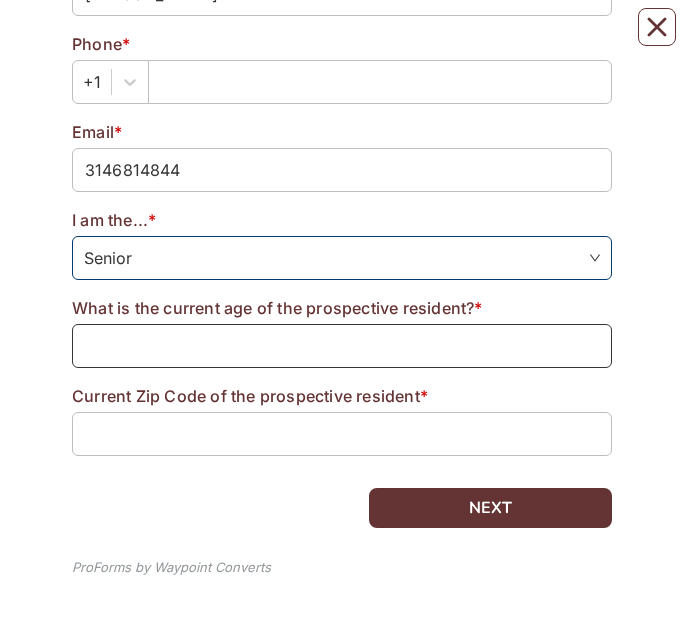 click at bounding box center (342, 346) 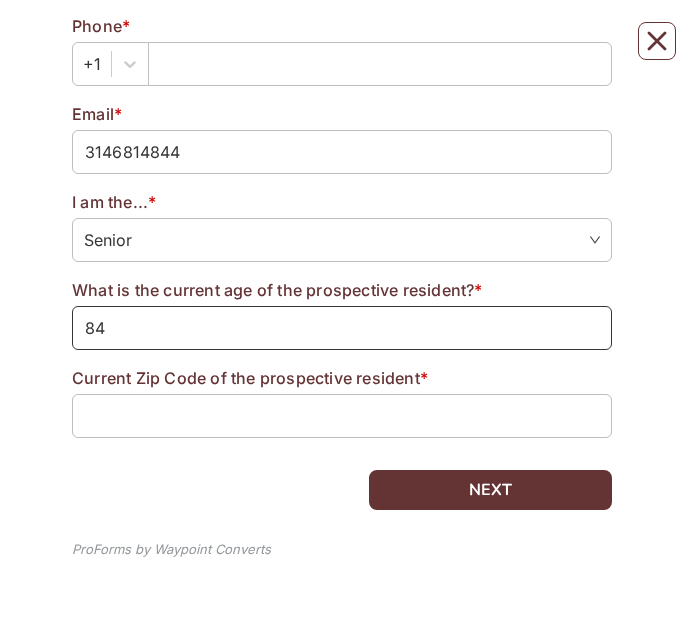 scroll, scrollTop: 560, scrollLeft: 0, axis: vertical 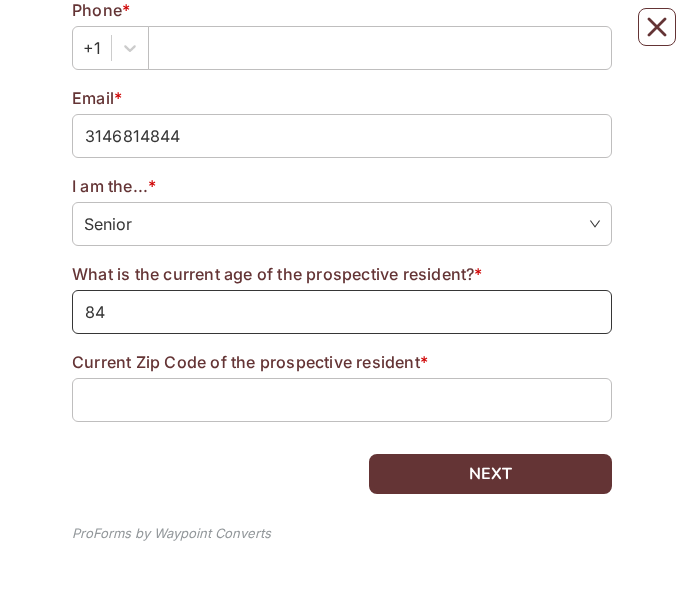 type on "84" 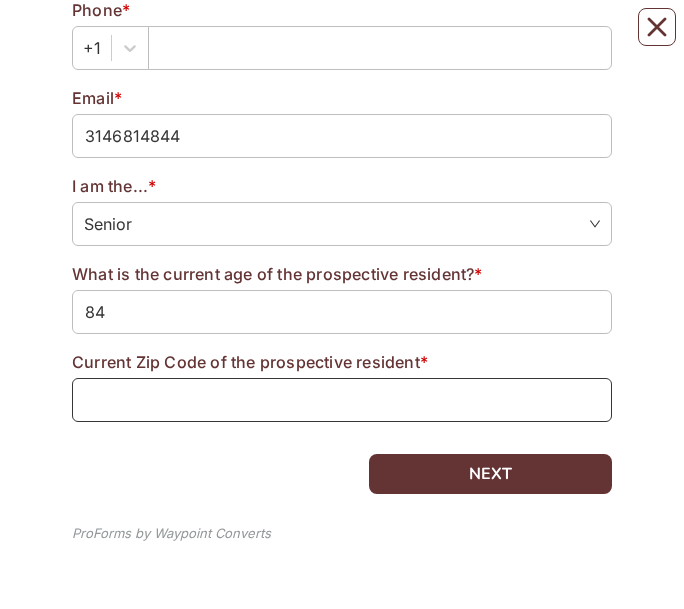 click at bounding box center [342, 400] 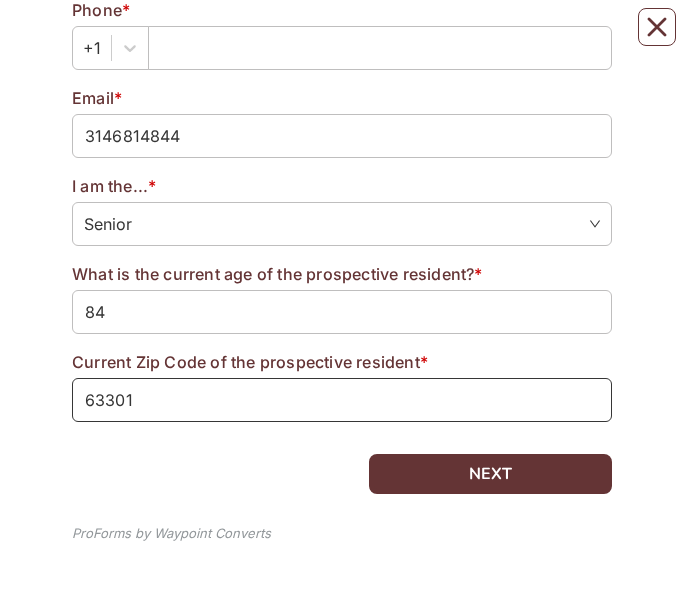 type on "63301" 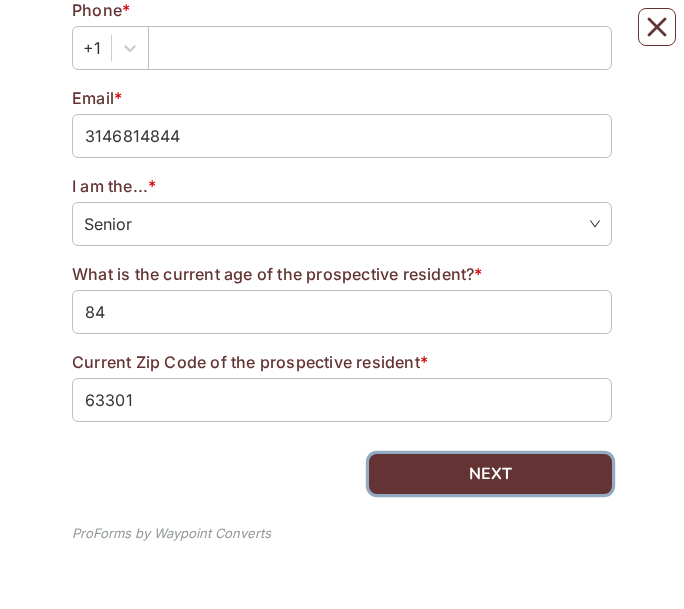 click on "NEXT" at bounding box center [490, 474] 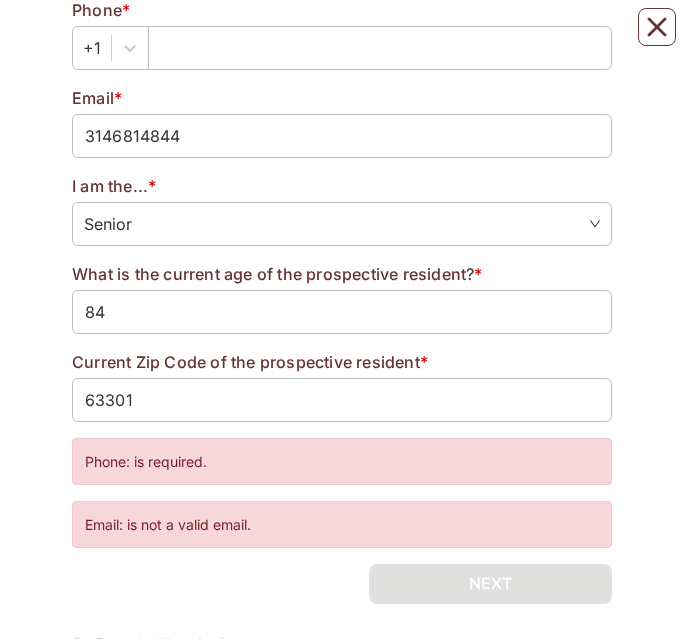 click on "Phone: is required." at bounding box center (342, 461) 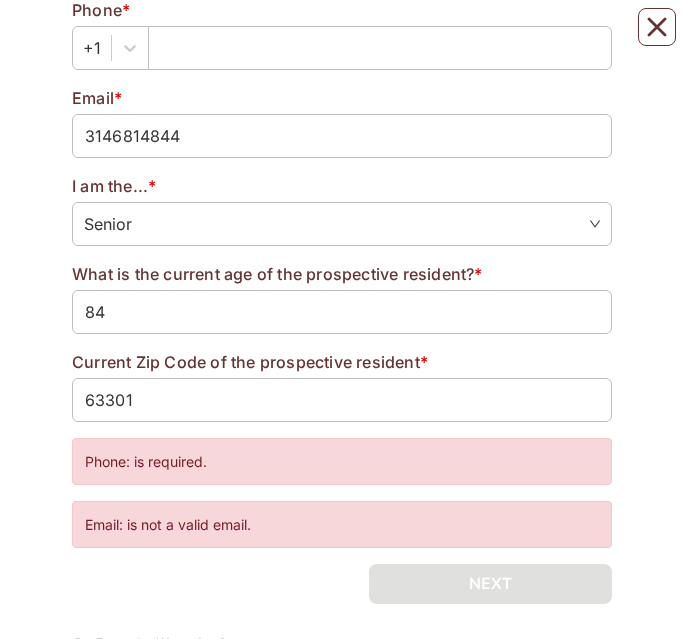 click on "Current Zip Code of the prospective resident * 63301" at bounding box center (342, 394) 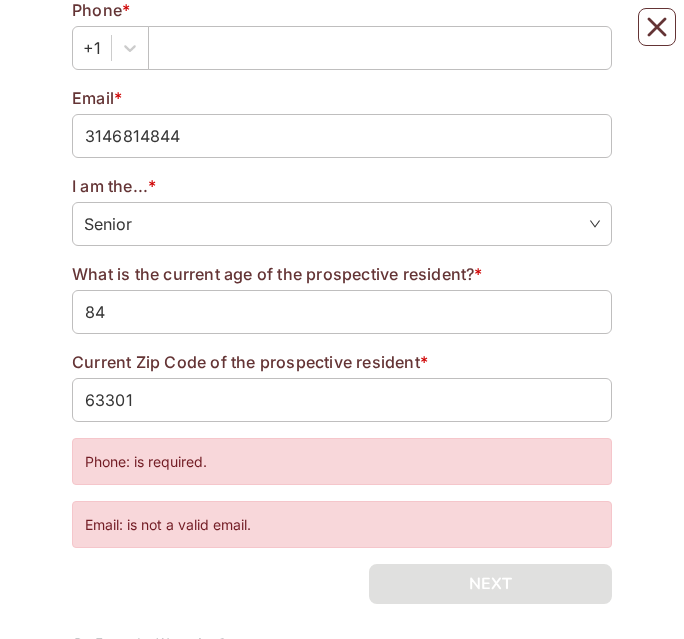 click on "Email: is not a valid email." at bounding box center (342, 524) 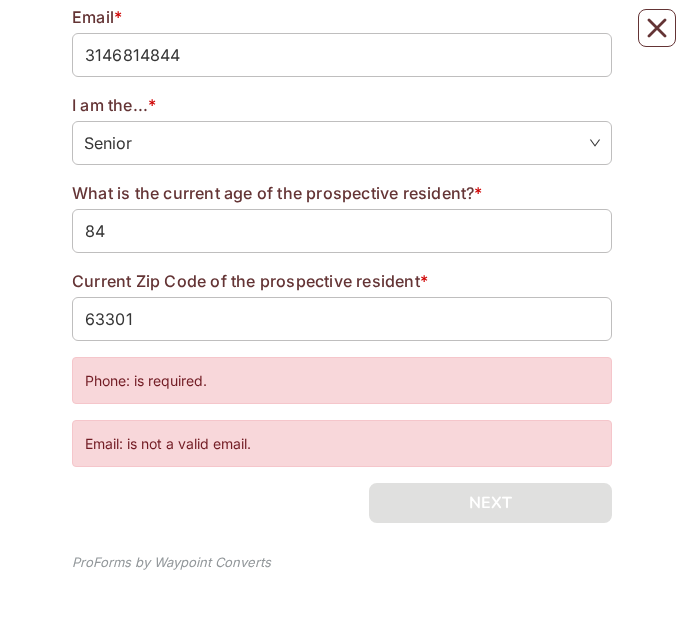scroll, scrollTop: 641, scrollLeft: 0, axis: vertical 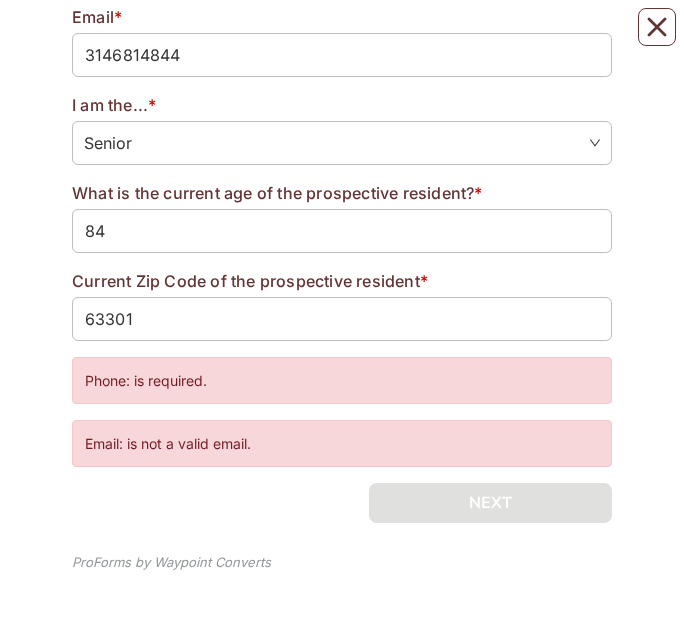 click on "Phone: is required." at bounding box center (342, 380) 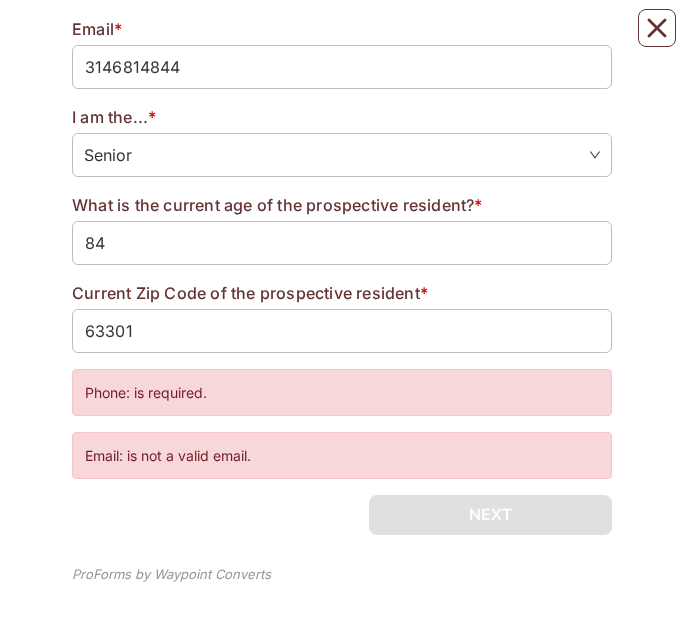 scroll, scrollTop: 612, scrollLeft: 0, axis: vertical 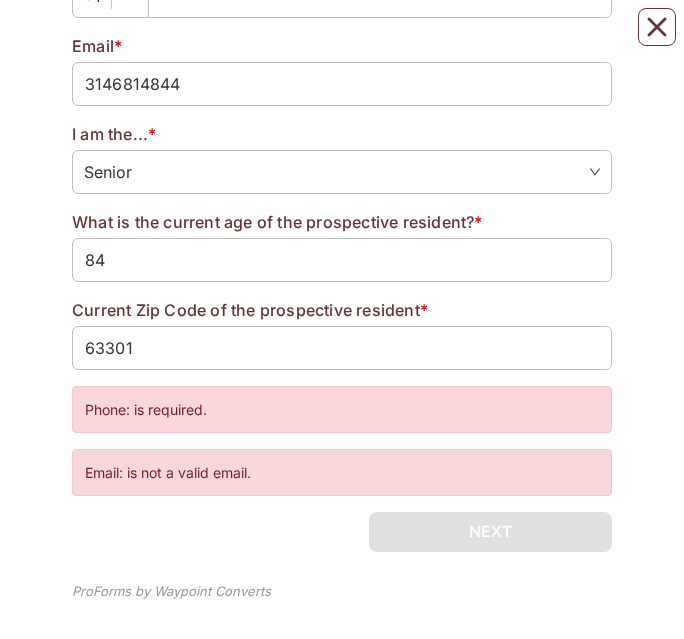 click on "Phone: is required." at bounding box center (342, 409) 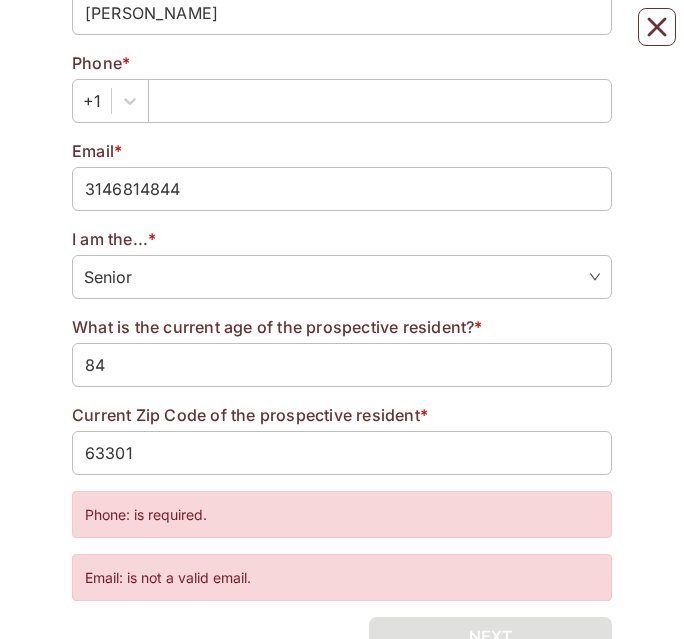 scroll, scrollTop: 503, scrollLeft: 0, axis: vertical 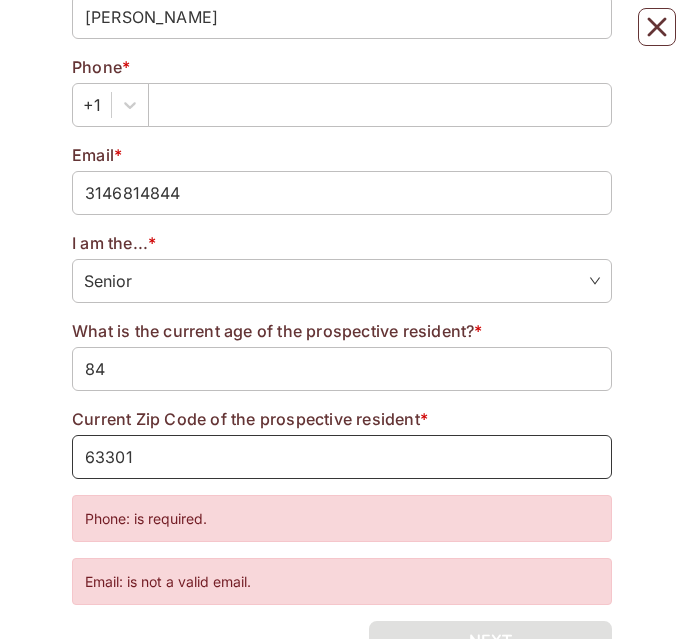 click on "63301" at bounding box center (342, 457) 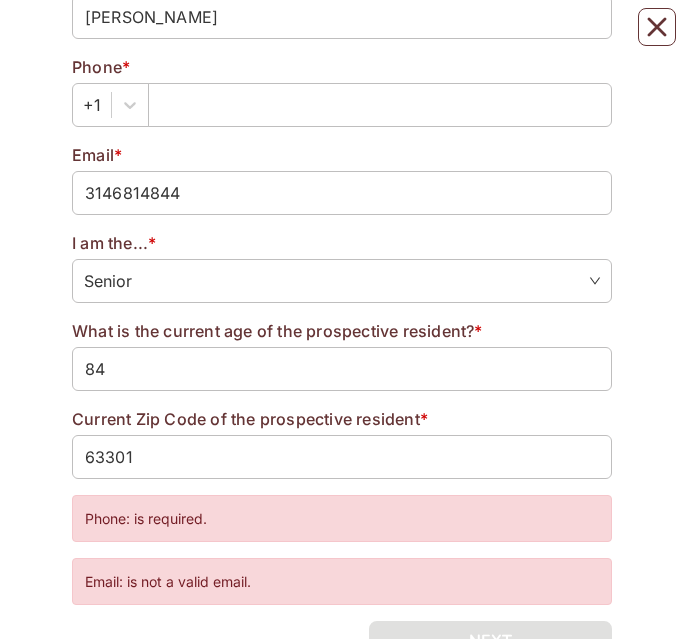 click on "Phone: is required." at bounding box center (342, 518) 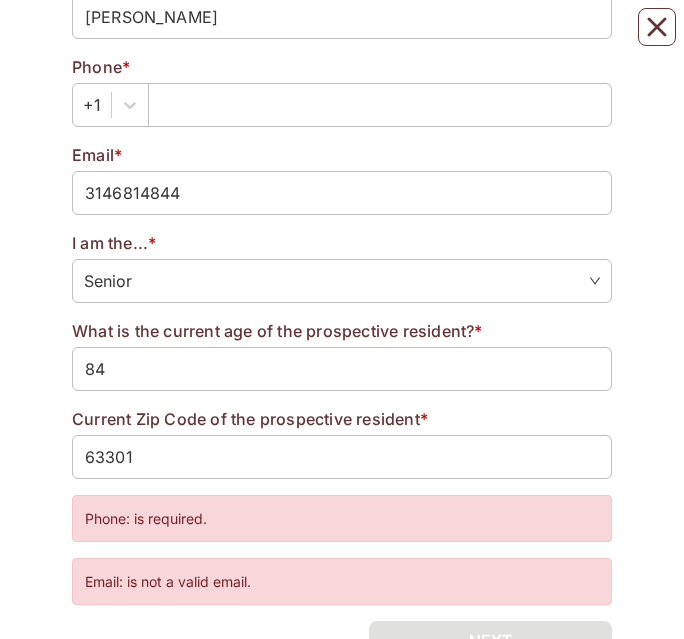 click on "Phone: is required. Email: is not a valid email." at bounding box center [342, 550] 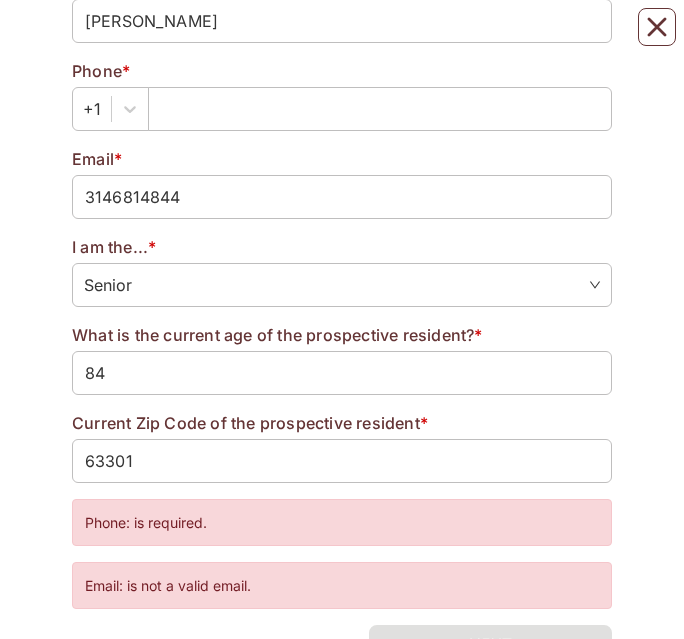 click on "Phone: is required." at bounding box center (342, 522) 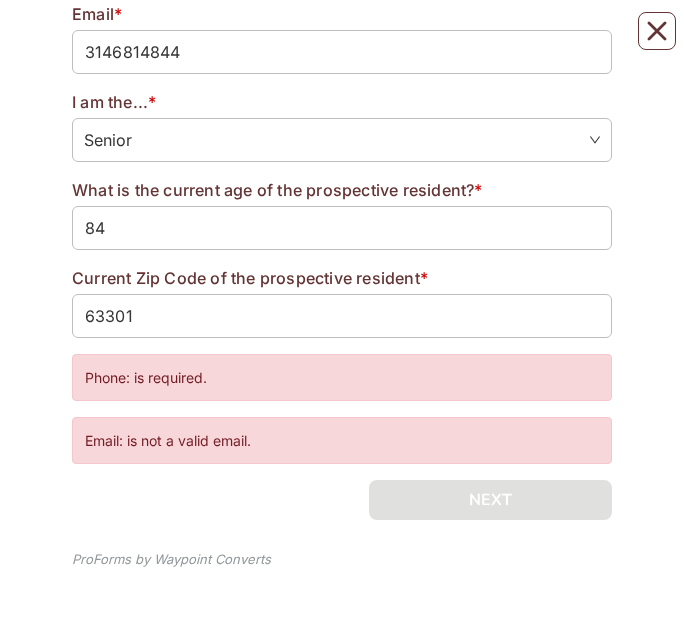 scroll, scrollTop: 680, scrollLeft: 0, axis: vertical 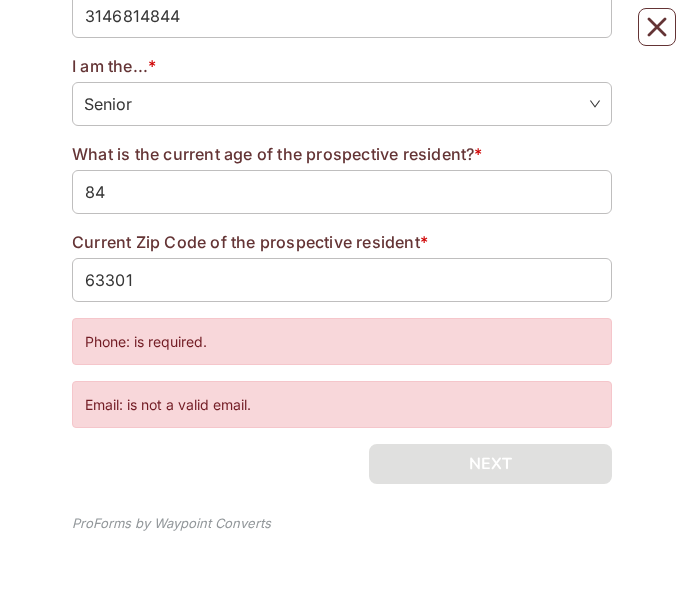 click on "Phone: is required." at bounding box center [342, 341] 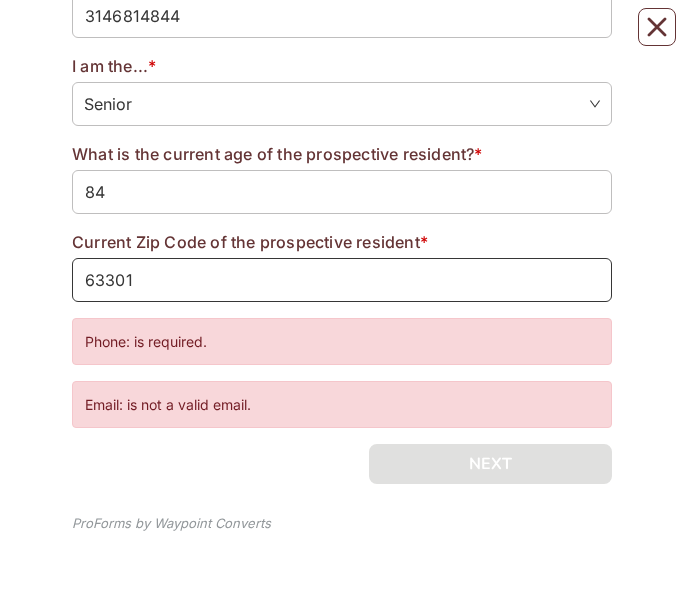 click on "63301" at bounding box center [342, 280] 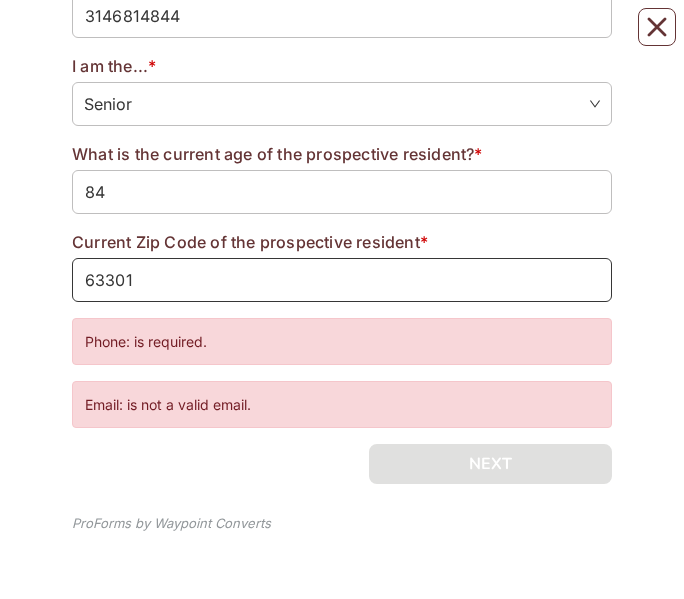 click on "63301" at bounding box center [342, 280] 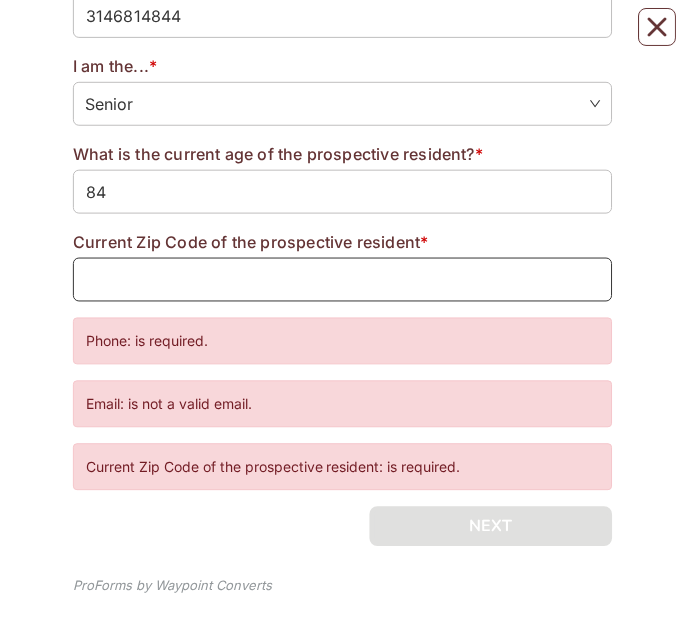 scroll, scrollTop: 641, scrollLeft: 0, axis: vertical 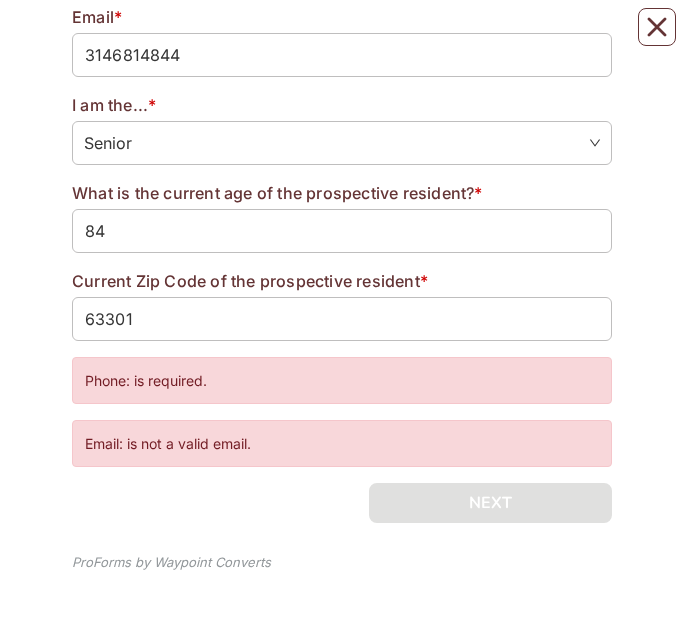click on "Phone: is required." at bounding box center (342, 380) 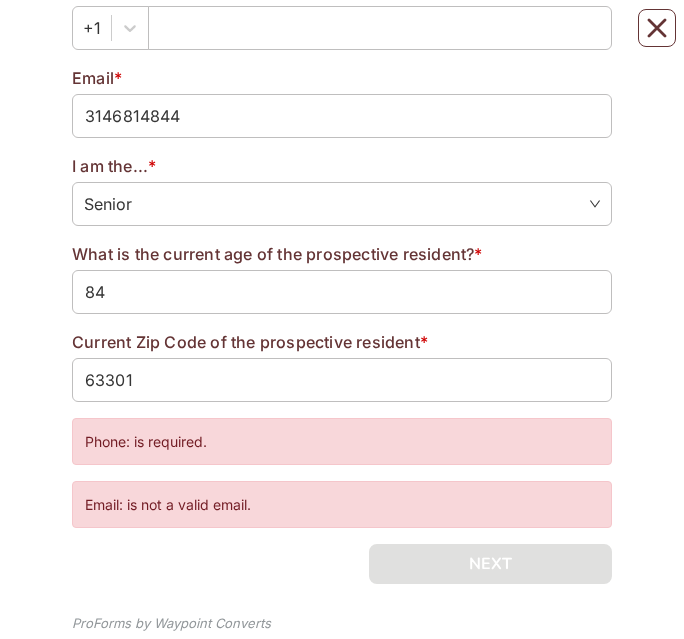scroll, scrollTop: 588, scrollLeft: 0, axis: vertical 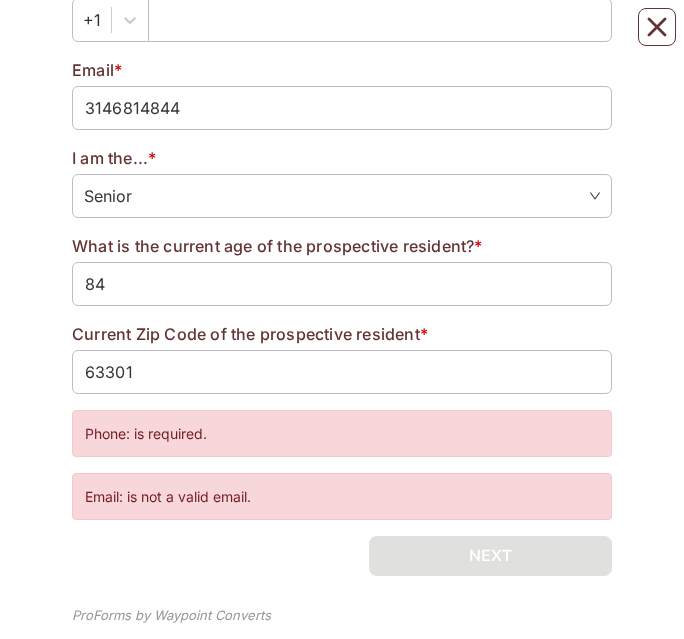 click on "Request Pricing 1 Contact Info 2 Submit 3 Success Contact Info Step  1 \ 3 First Name * Sandra Last Name * Morris Phone * +1 Email * 3146814844 I am the... * Senior Senior Spouse/Partner Senior Spouse/Partner Daughter Son Friend/Relative What is the current age of the prospective resident? * 84 Current Zip Code of the prospective resident * 63301 Phone: is required. Email: is not a valid email. NEXT
ProForms by Waypoint Converts" at bounding box center (342, 52) 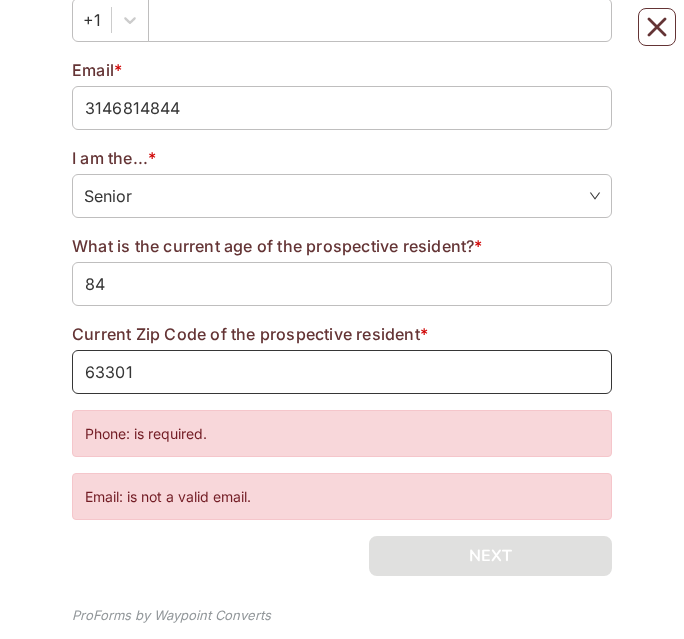 click on "63301" at bounding box center [342, 372] 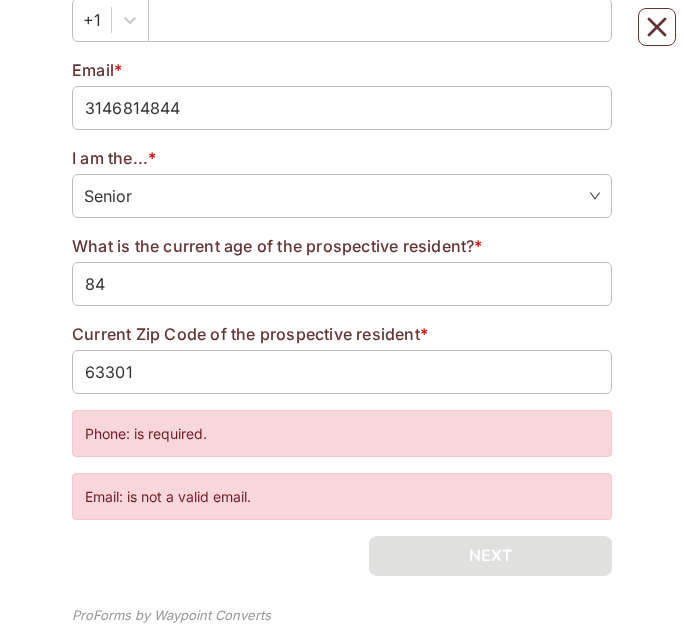 click on "Phone: is required." at bounding box center (342, 433) 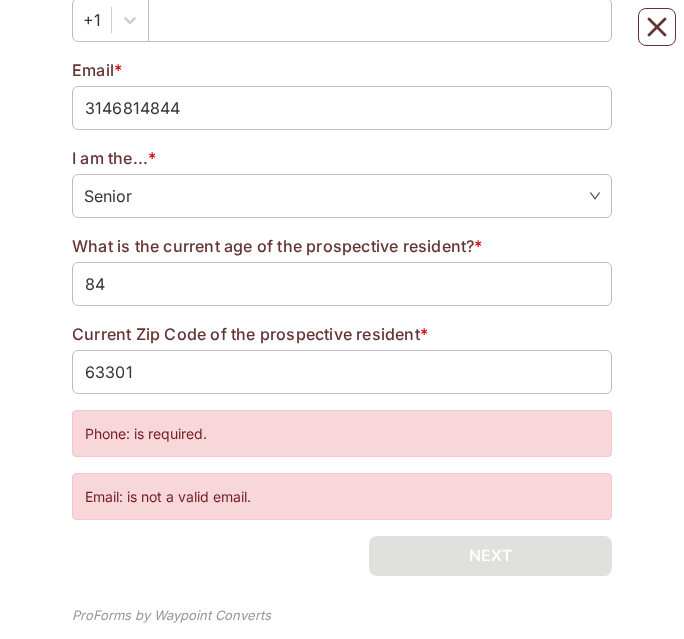 click on "Phone: is required." at bounding box center [342, 433] 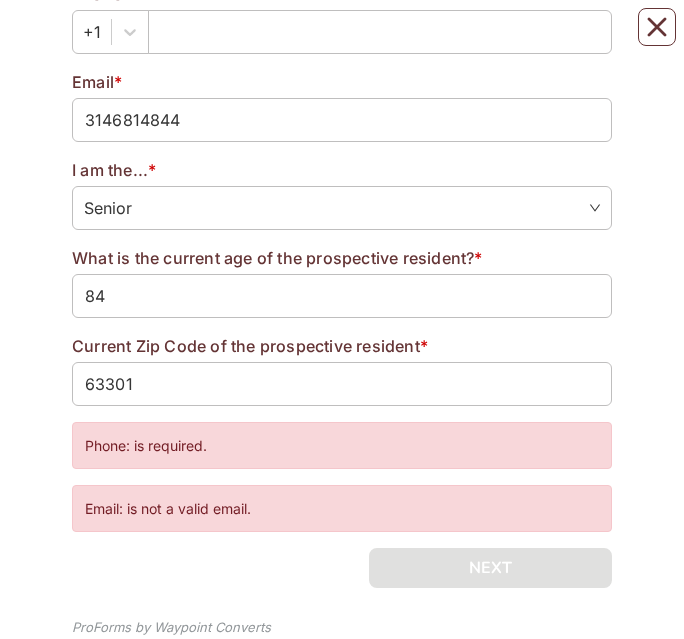 click on "Phone: is required." at bounding box center (342, 445) 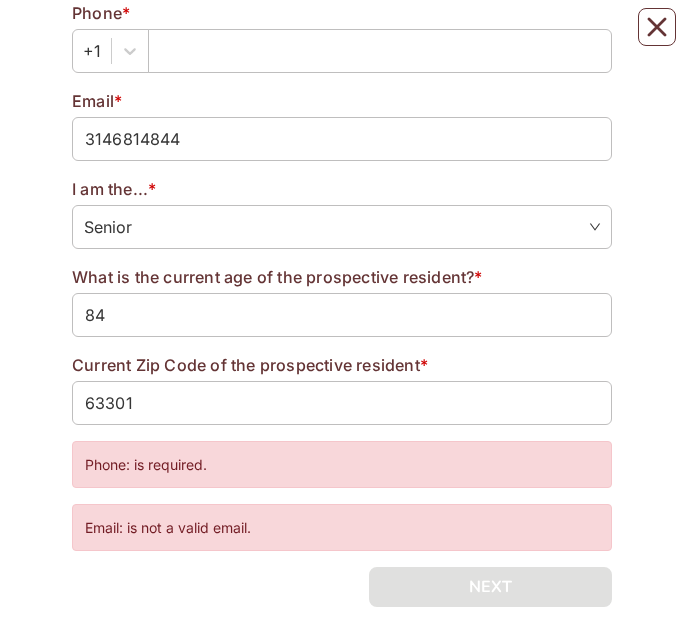 scroll, scrollTop: 616, scrollLeft: 0, axis: vertical 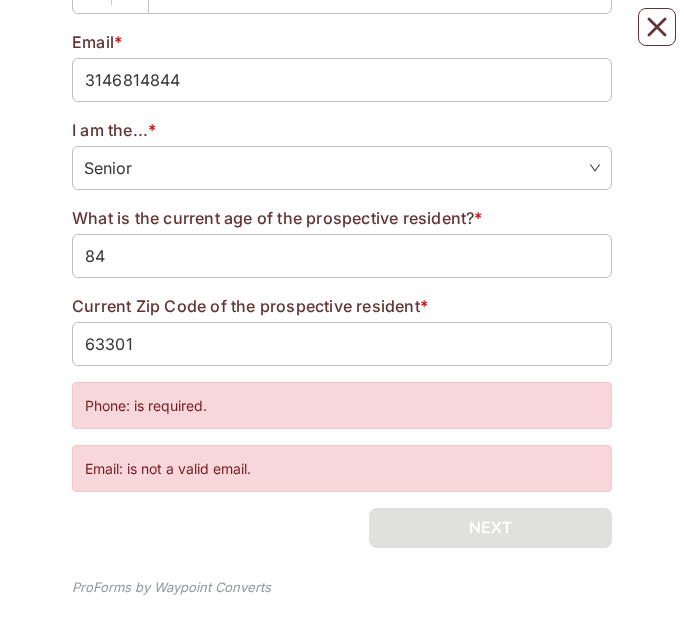 click on "Phone: is required." at bounding box center [342, 405] 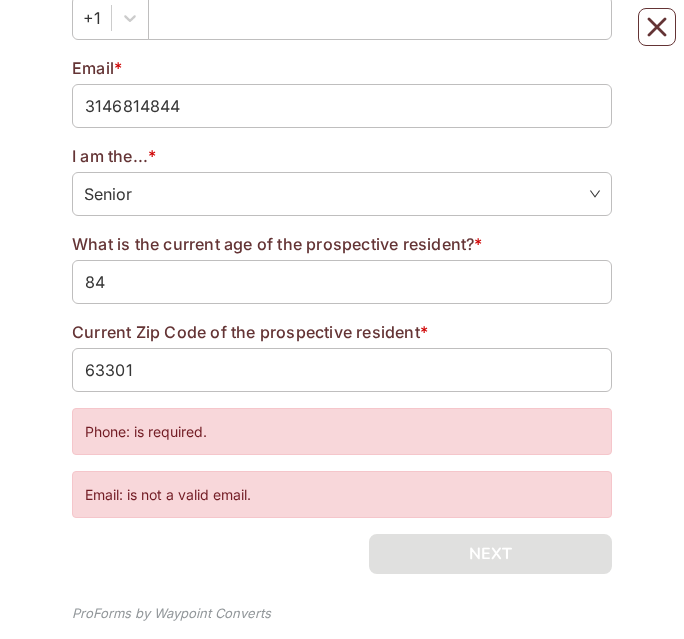 scroll, scrollTop: 577, scrollLeft: 0, axis: vertical 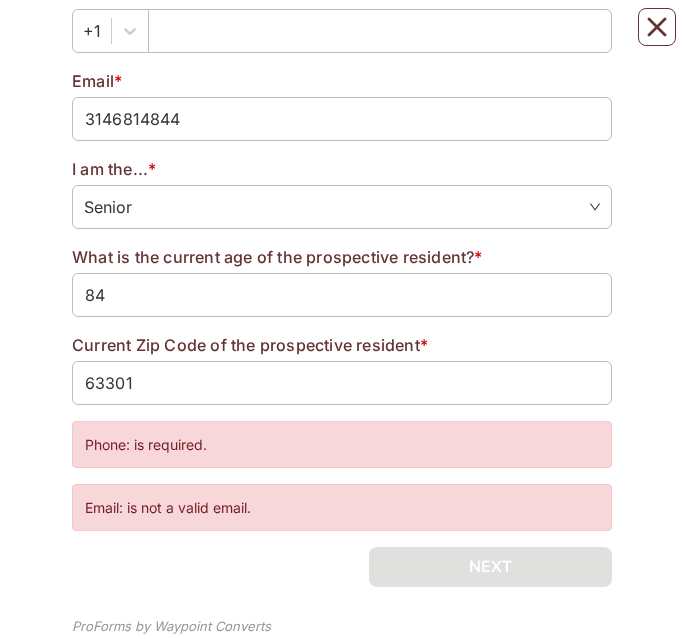click on "Phone: is required." at bounding box center [342, 444] 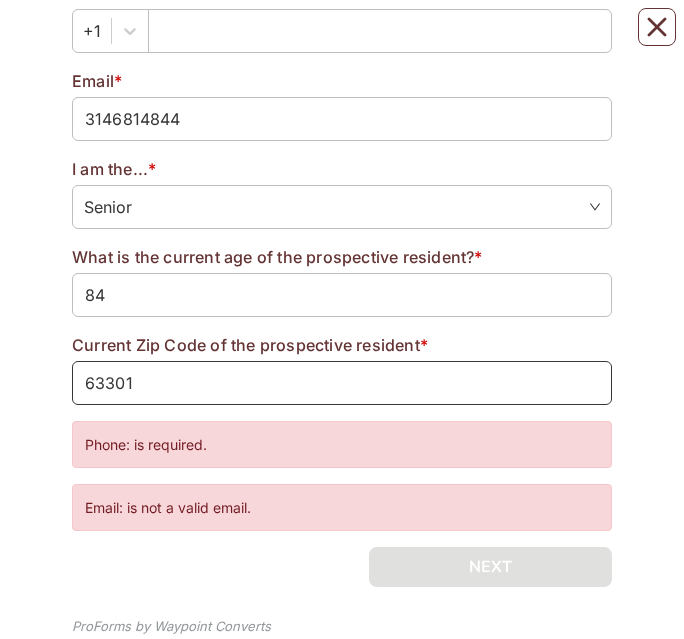 click on "63301" at bounding box center [342, 383] 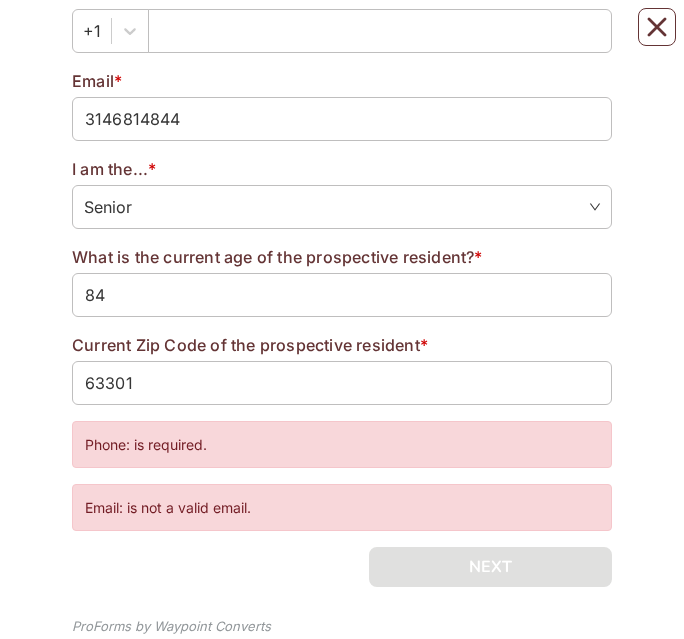 click on "Email: is not a valid email." at bounding box center (342, 507) 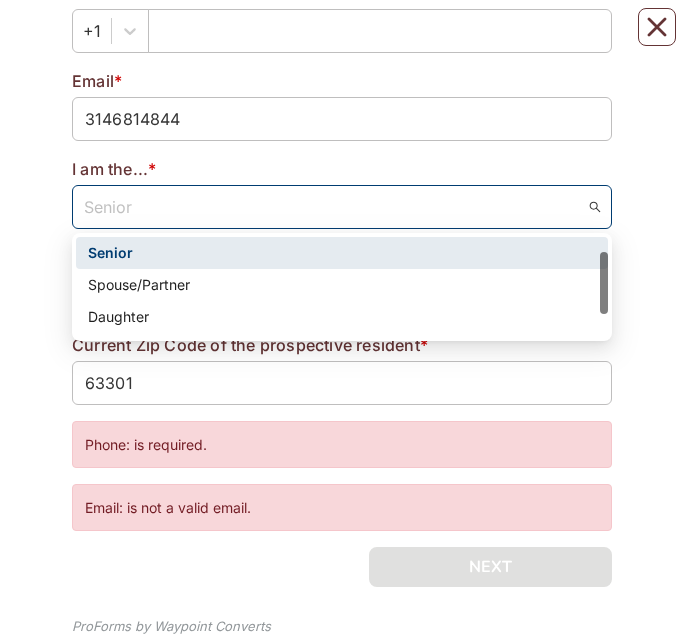 scroll, scrollTop: 587, scrollLeft: 0, axis: vertical 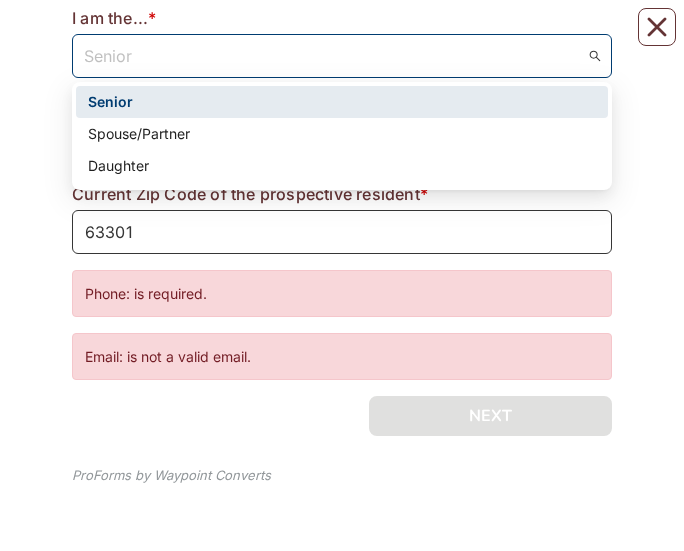 click on "63301" at bounding box center (342, 232) 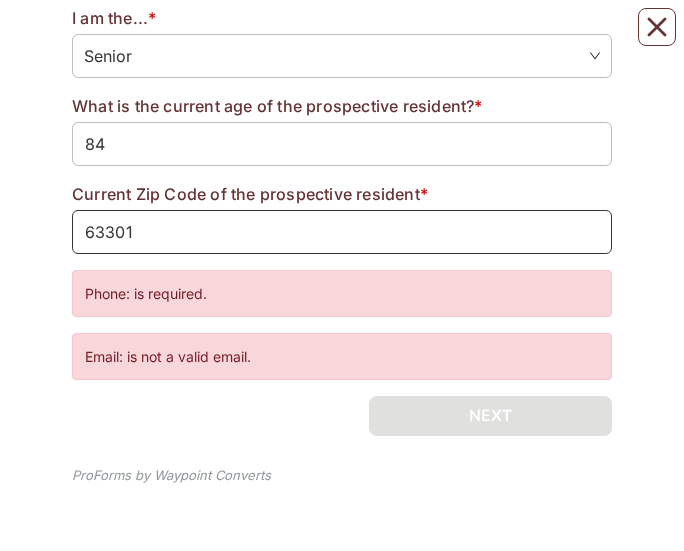 type on "63301" 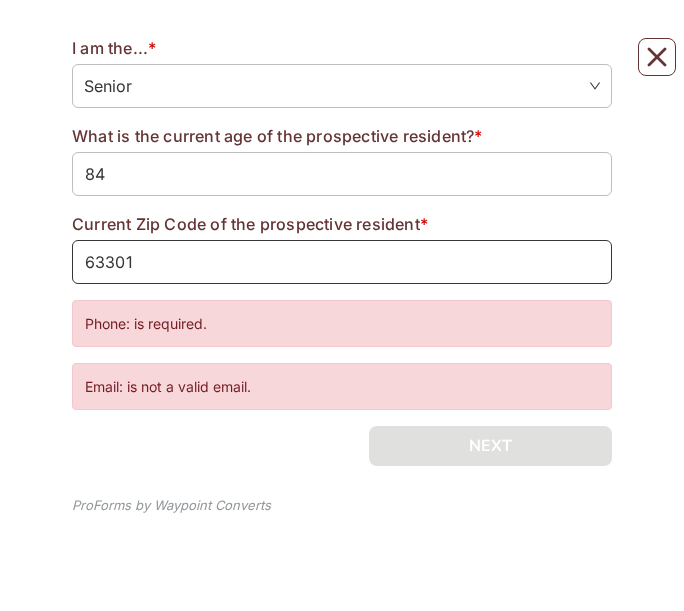 scroll, scrollTop: 731, scrollLeft: 0, axis: vertical 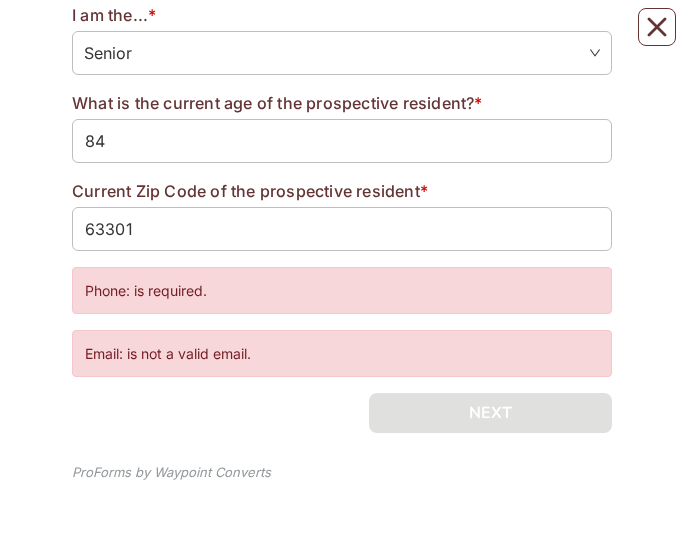 click on "Phone: is required." at bounding box center (342, 290) 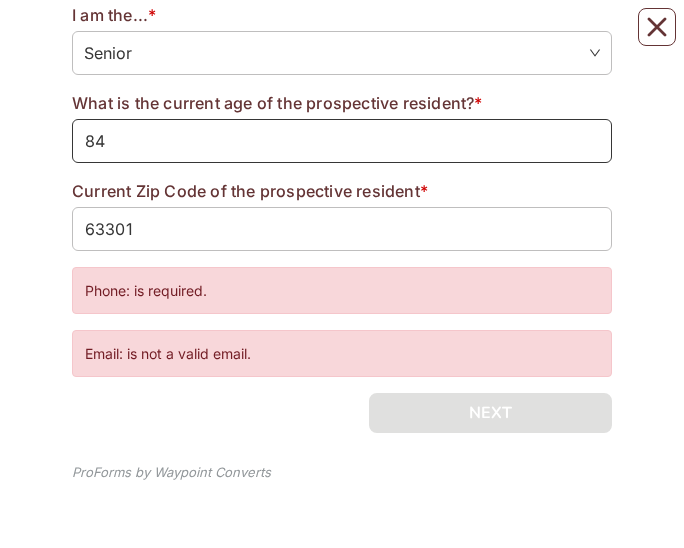 click on "84" at bounding box center [342, 141] 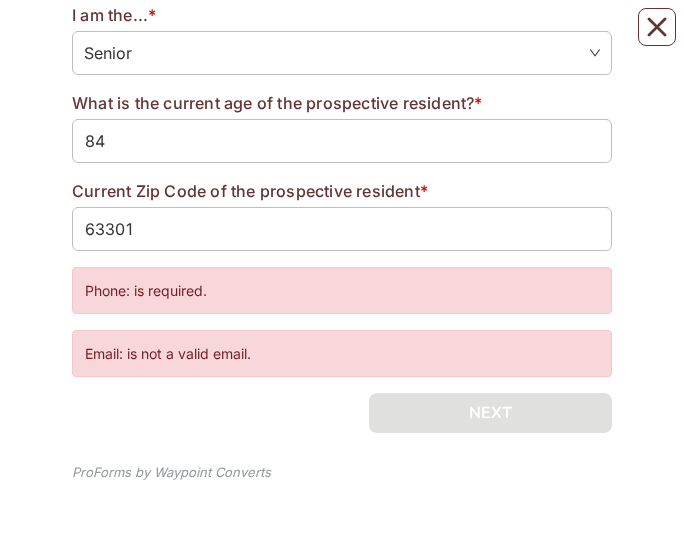 click on "Current Zip Code of the prospective resident *" at bounding box center (342, 191) 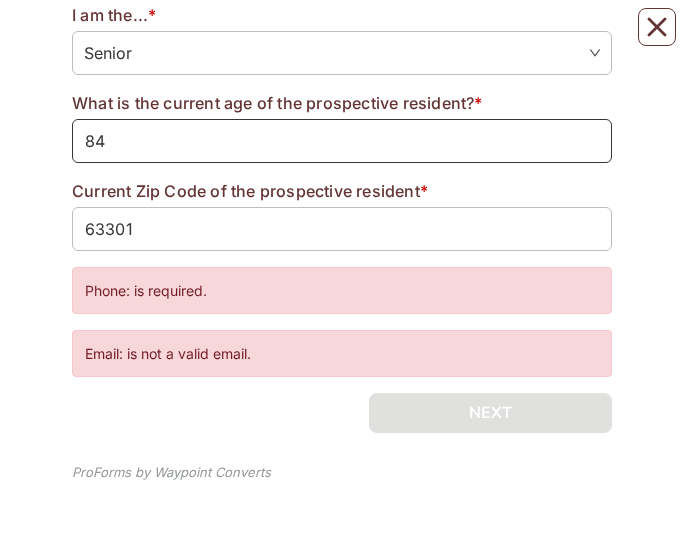 click on "84" at bounding box center (342, 141) 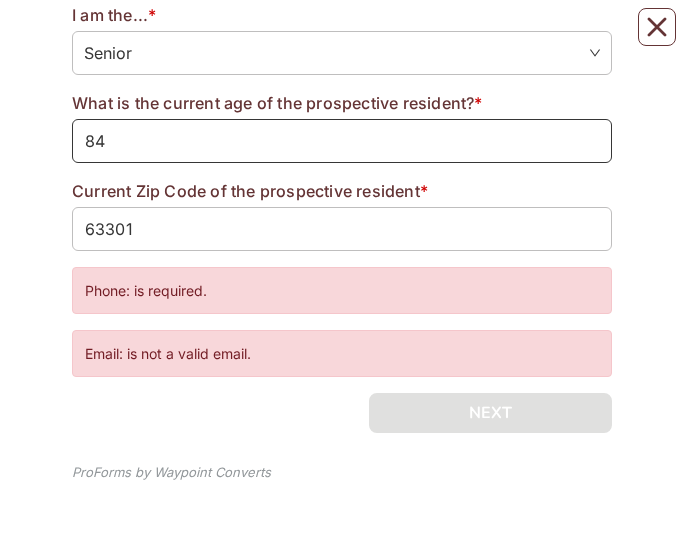 type on "8" 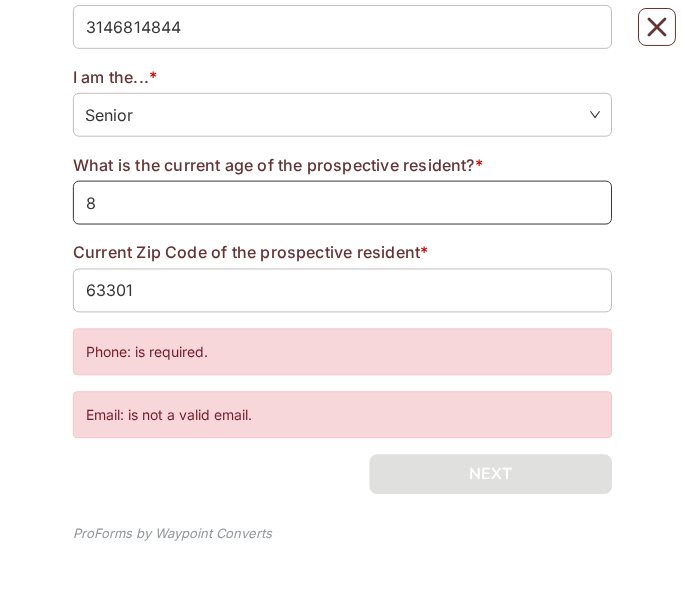 scroll, scrollTop: 669, scrollLeft: 0, axis: vertical 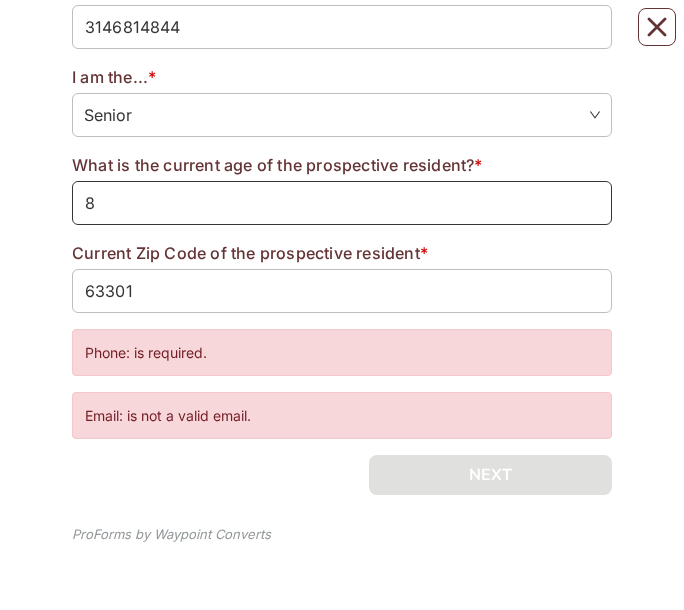 type on "84" 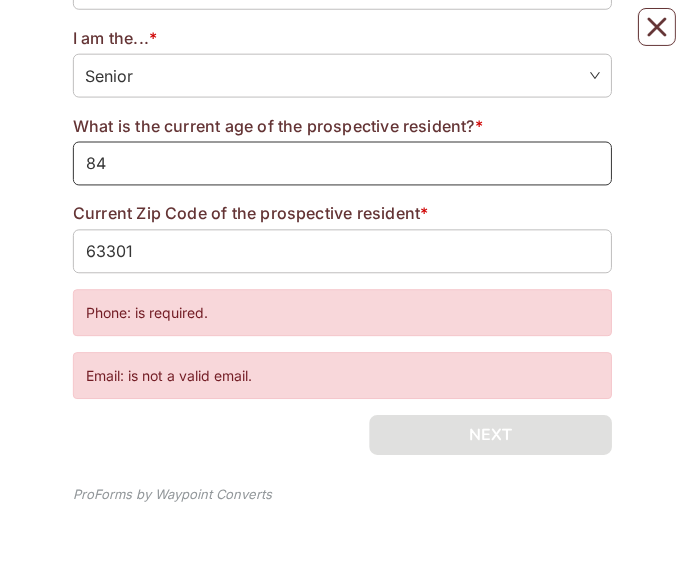 scroll, scrollTop: 709, scrollLeft: 0, axis: vertical 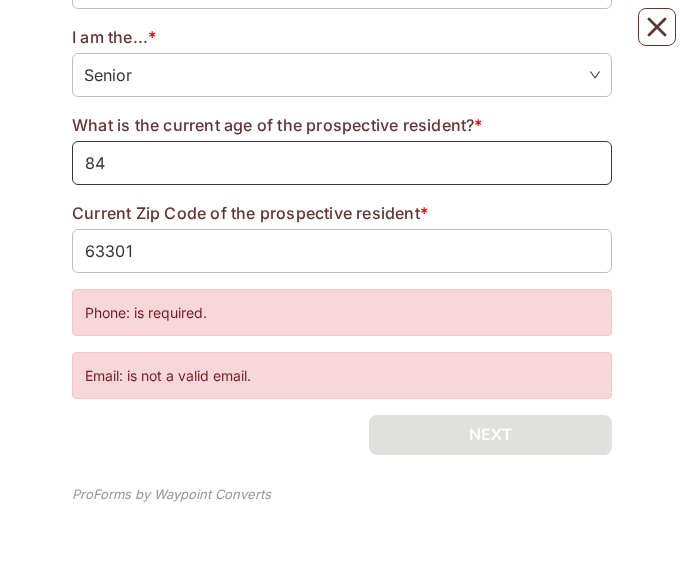 click on "84" at bounding box center [342, 163] 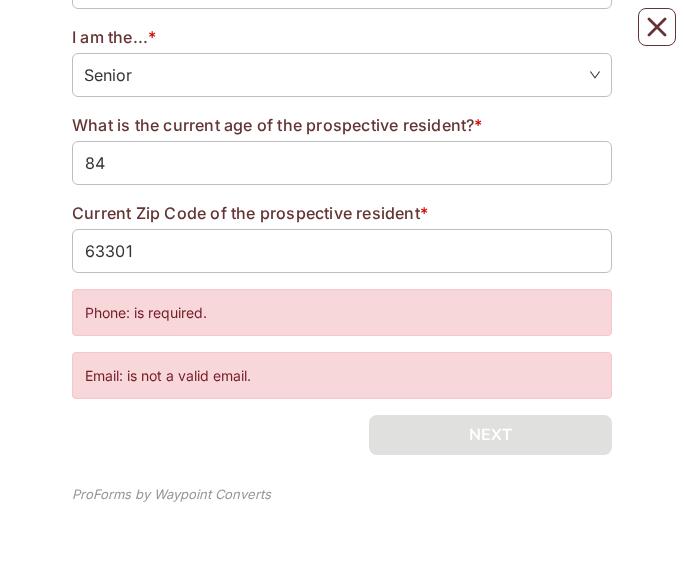 click on "Current Zip Code of the prospective resident *" at bounding box center (342, 213) 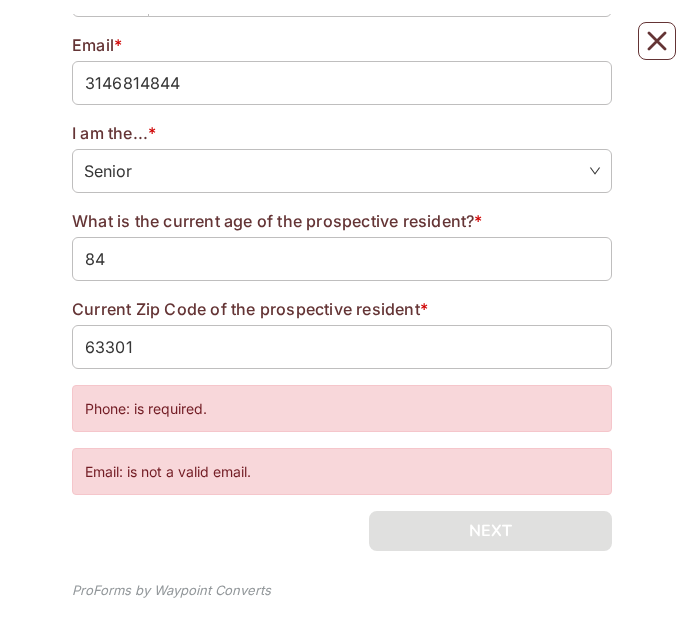 scroll, scrollTop: 651, scrollLeft: 0, axis: vertical 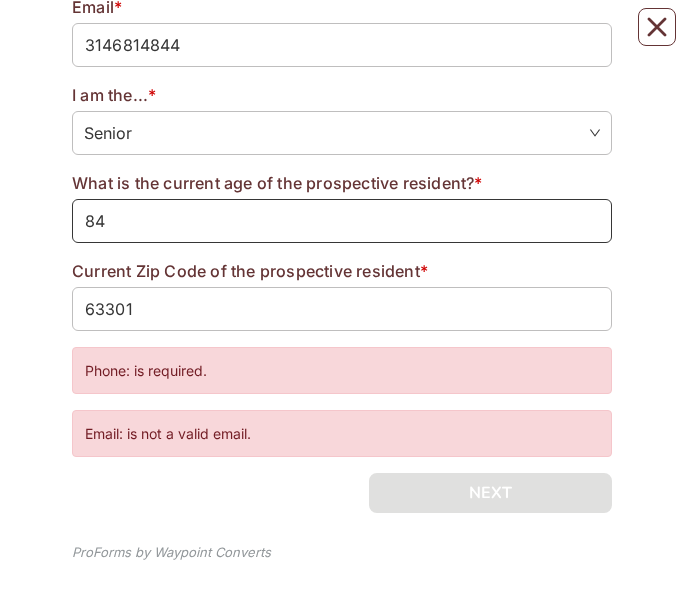 click on "84" at bounding box center (342, 221) 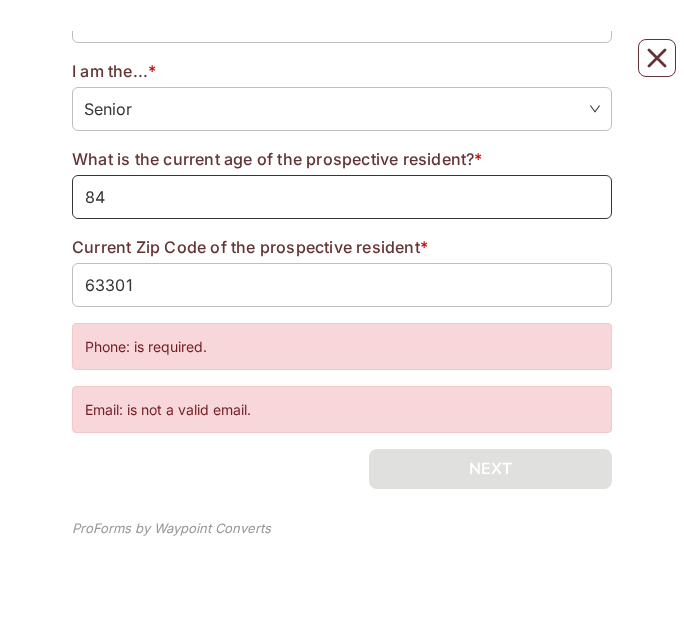 scroll, scrollTop: 708, scrollLeft: 0, axis: vertical 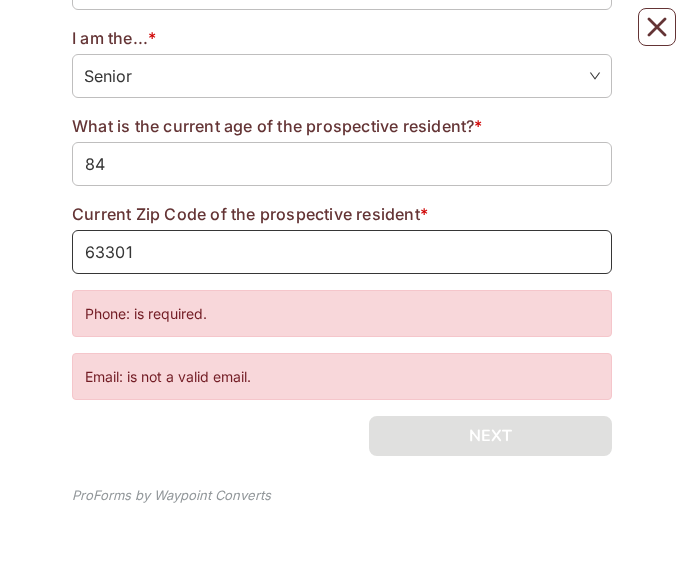 click on "63301" at bounding box center (342, 252) 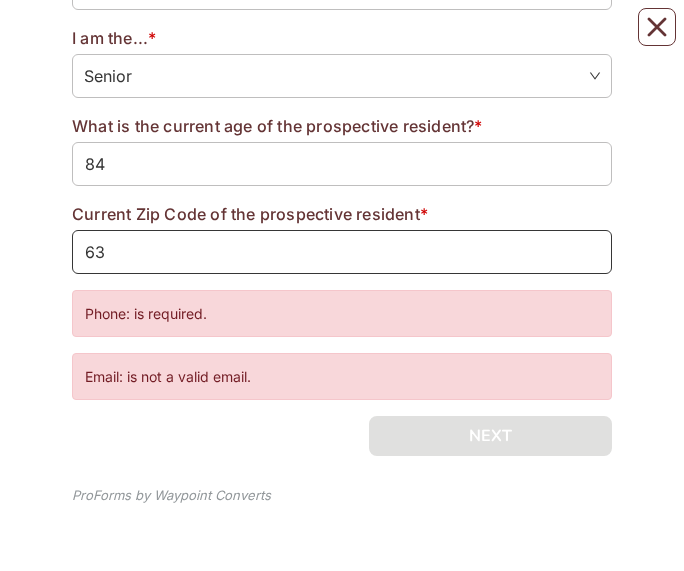 type on "6" 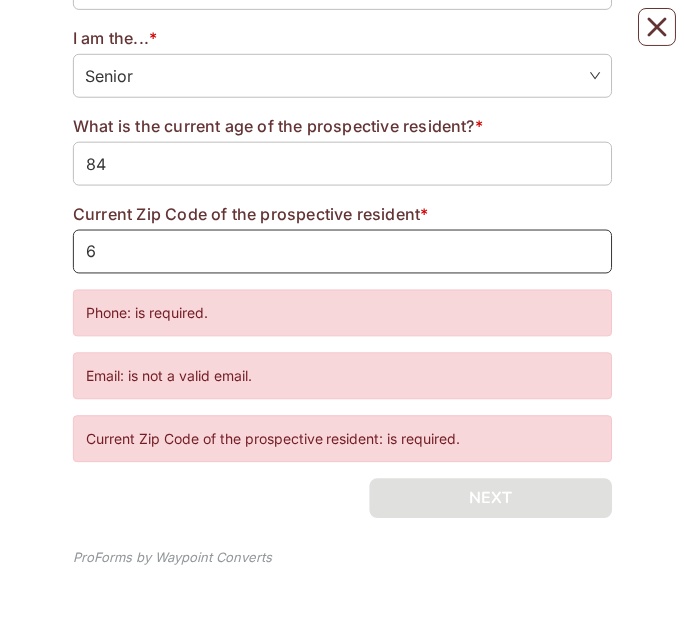 scroll, scrollTop: 646, scrollLeft: 0, axis: vertical 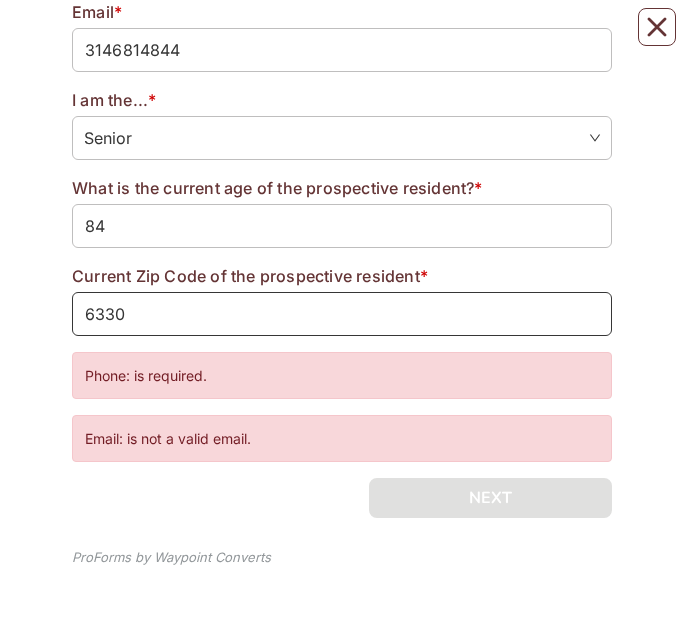 type on "63301" 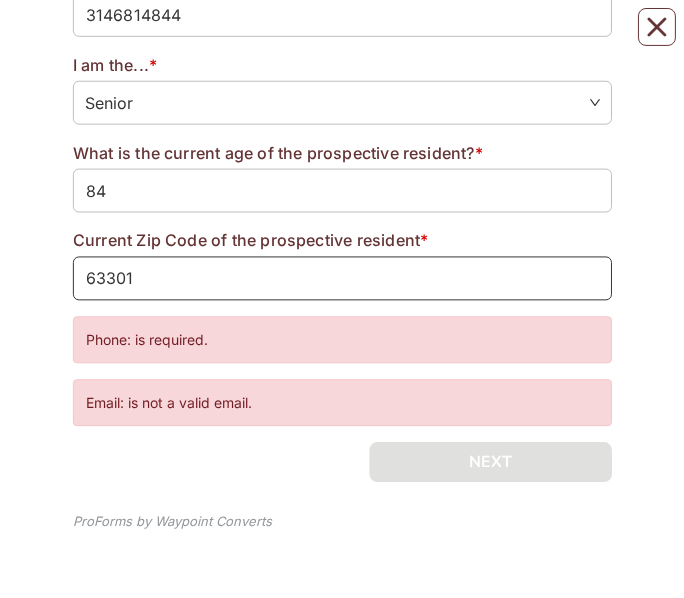 scroll, scrollTop: 681, scrollLeft: 0, axis: vertical 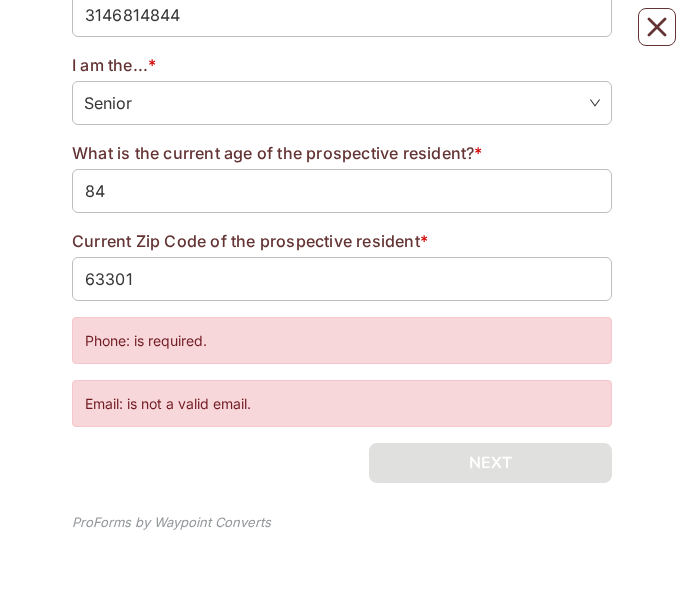 click on "Phone: is required." at bounding box center [342, 340] 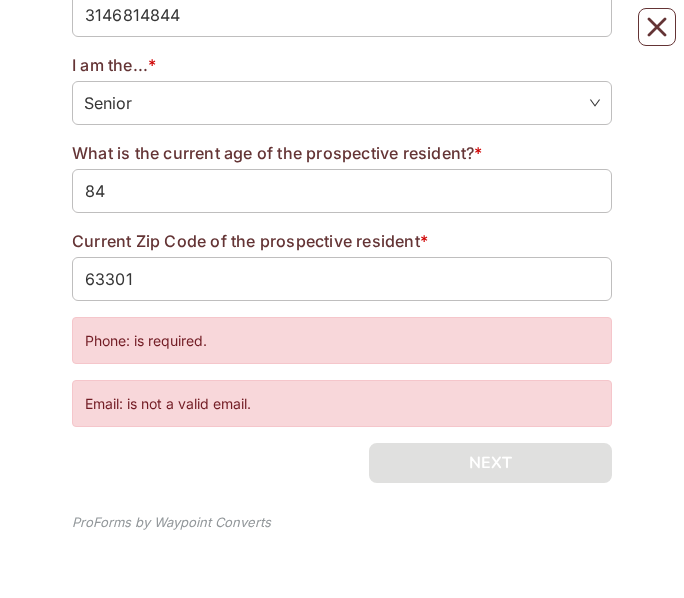 click on "Phone: is required. Email: is not a valid email." at bounding box center [342, 372] 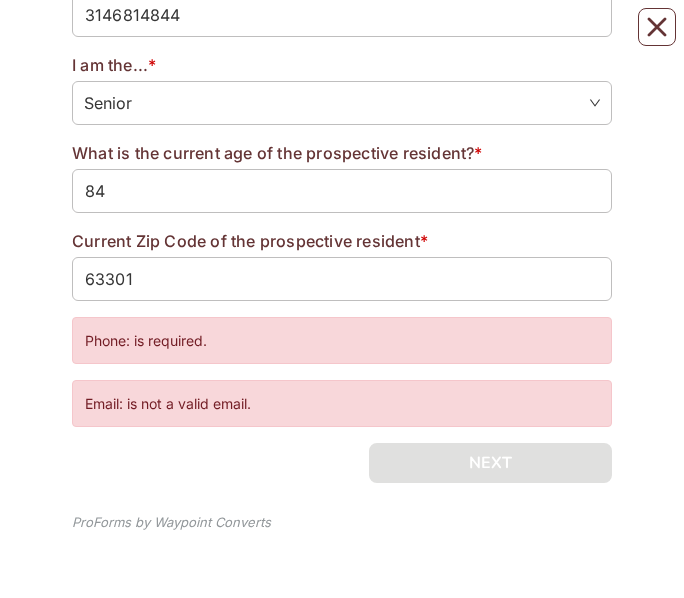 click on "Phone: is required." at bounding box center [342, 340] 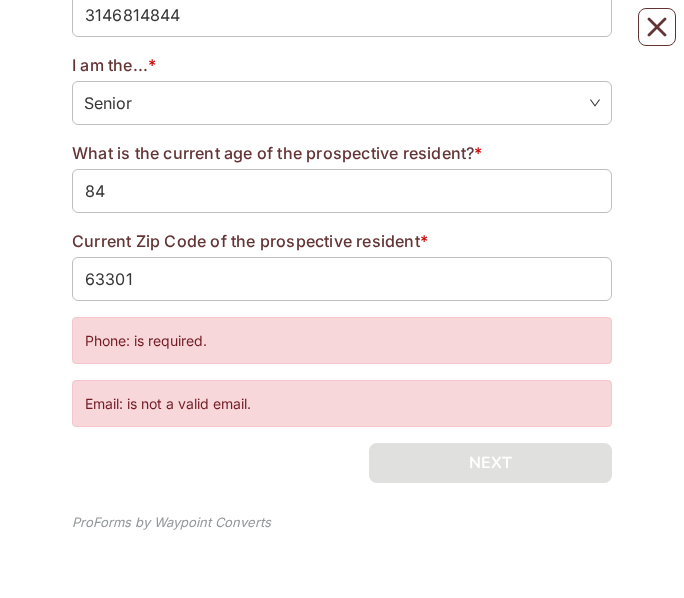 click on "Phone: is required." at bounding box center [342, 340] 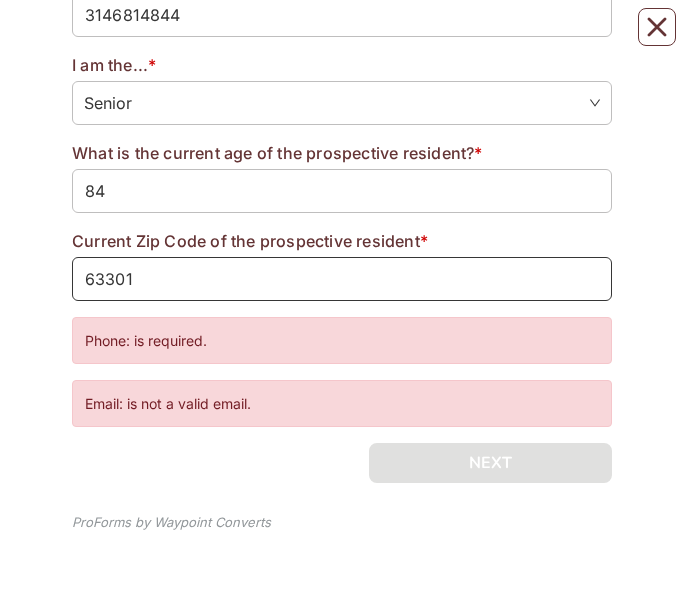 click on "63301" at bounding box center [342, 279] 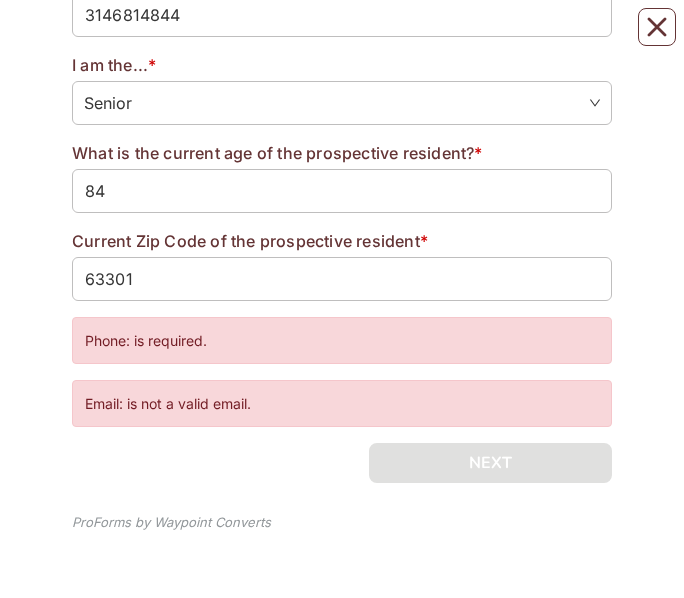 click on "Phone: is required." at bounding box center (342, 340) 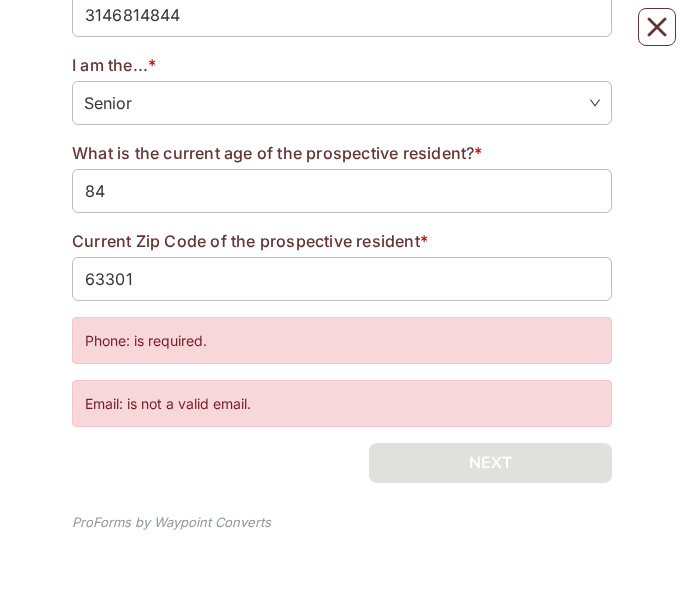 click on "Phone: is required." at bounding box center [342, 340] 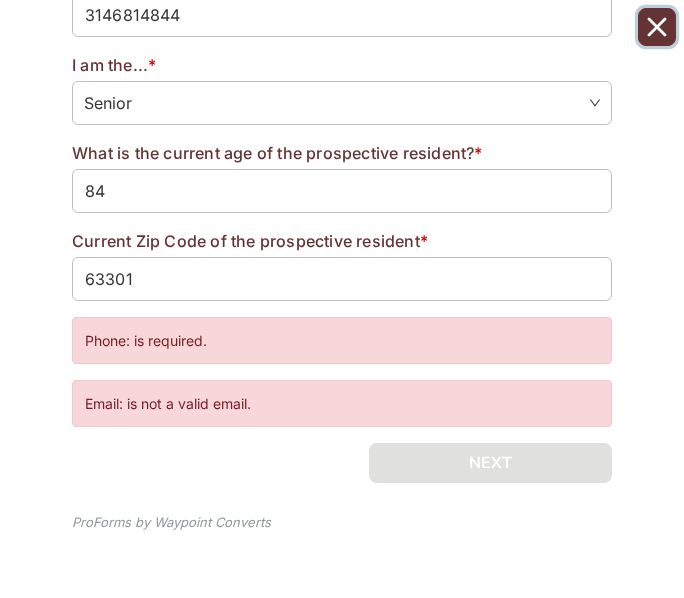click at bounding box center [657, 27] 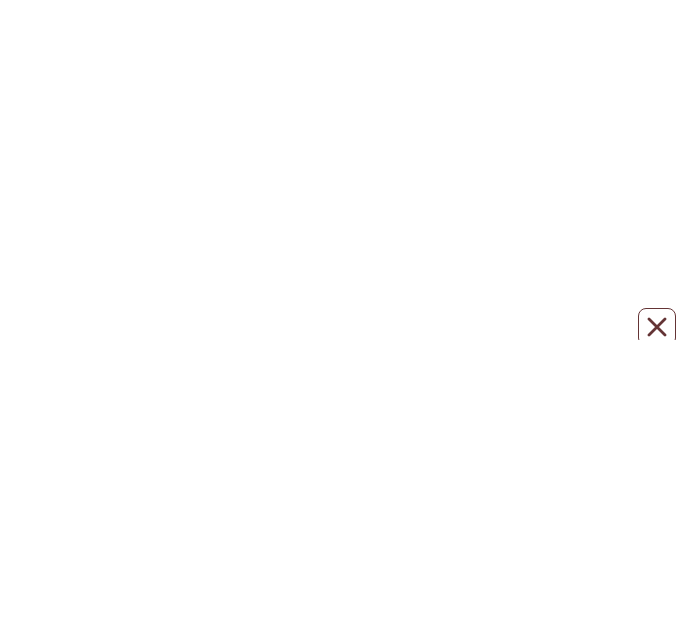 scroll, scrollTop: 0, scrollLeft: 0, axis: both 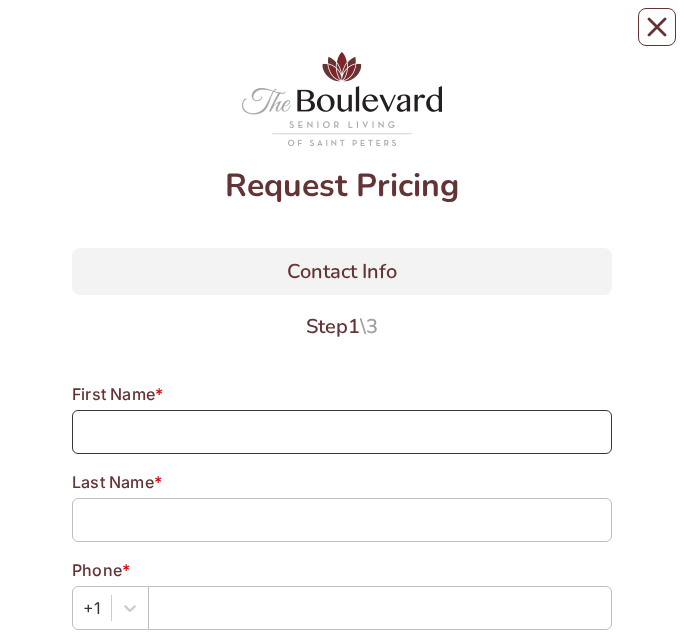 click at bounding box center (342, 432) 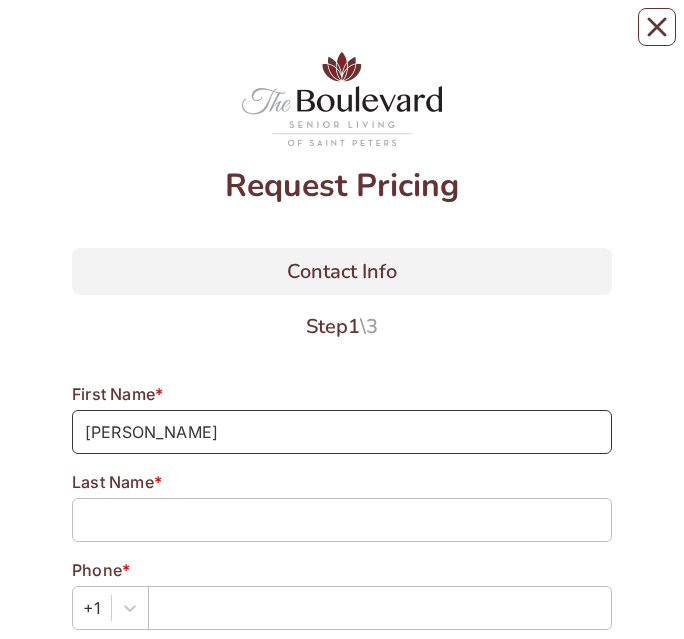 type on "[PERSON_NAME]" 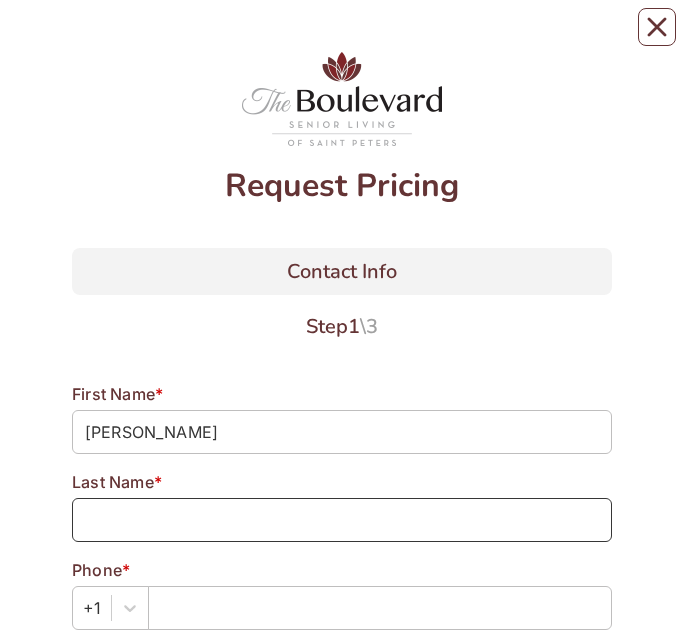 click at bounding box center [342, 520] 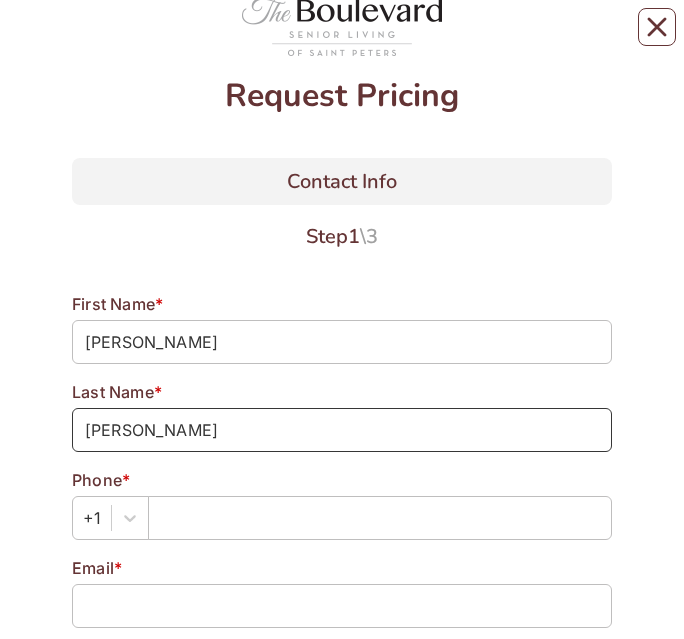 scroll, scrollTop: 91, scrollLeft: 0, axis: vertical 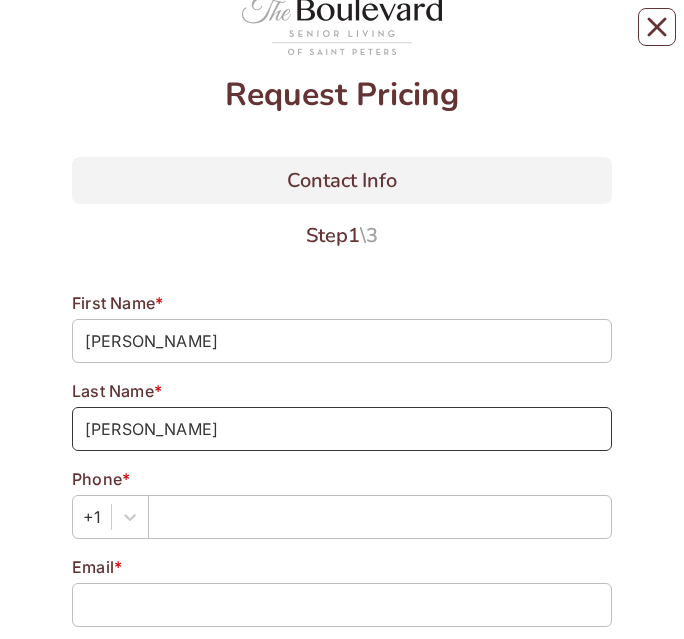 type on "[PERSON_NAME]" 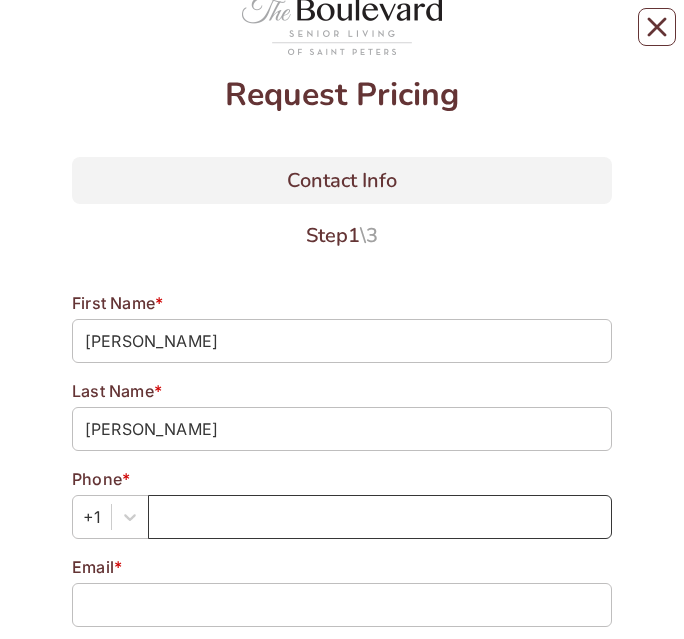 click at bounding box center [380, 517] 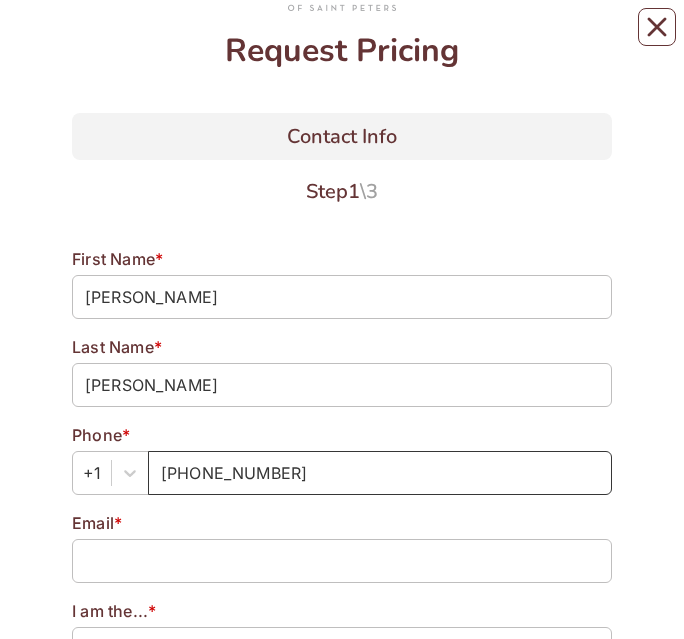 scroll, scrollTop: 169, scrollLeft: 0, axis: vertical 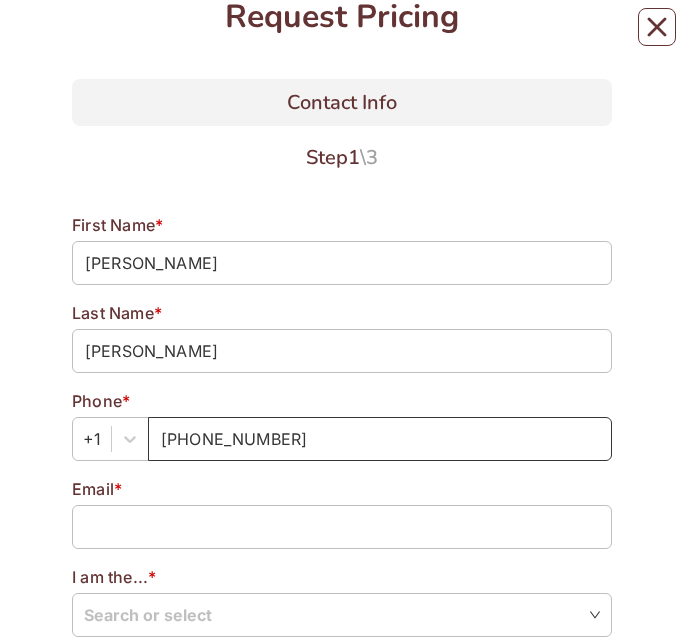 type on "[PHONE_NUMBER]" 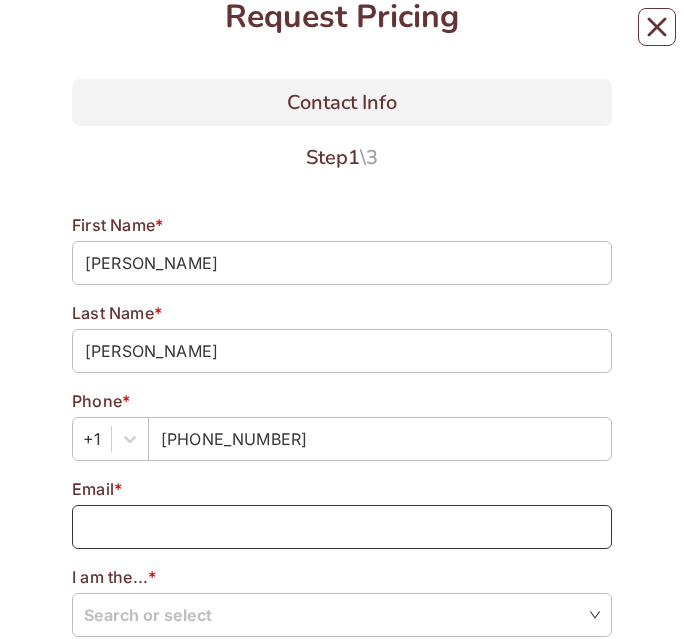 click at bounding box center (342, 527) 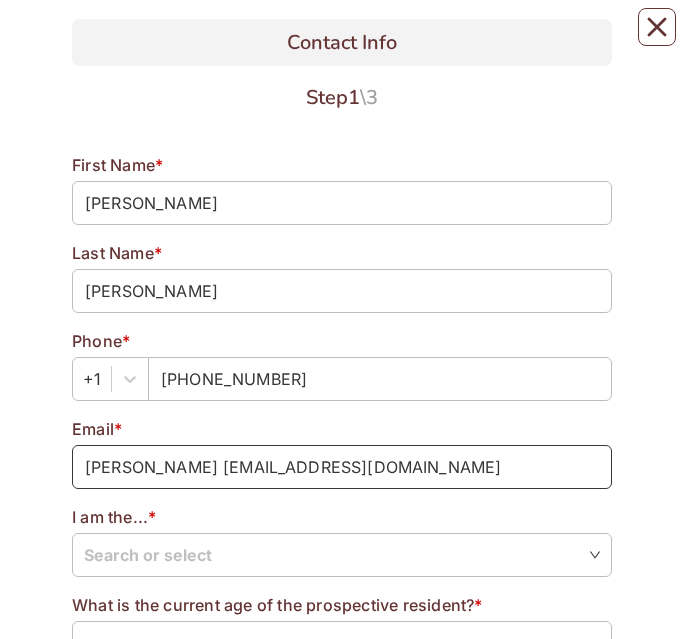 scroll, scrollTop: 228, scrollLeft: 0, axis: vertical 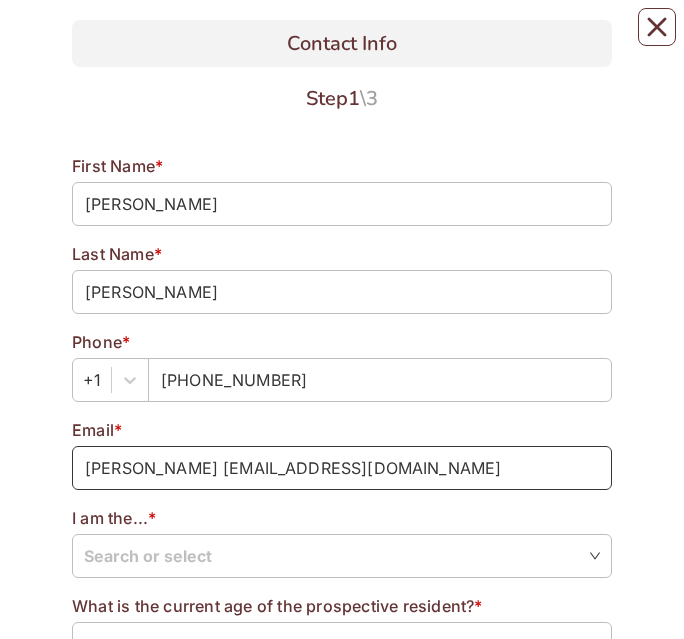 type on "[PERSON_NAME] [EMAIL_ADDRESS][DOMAIN_NAME]" 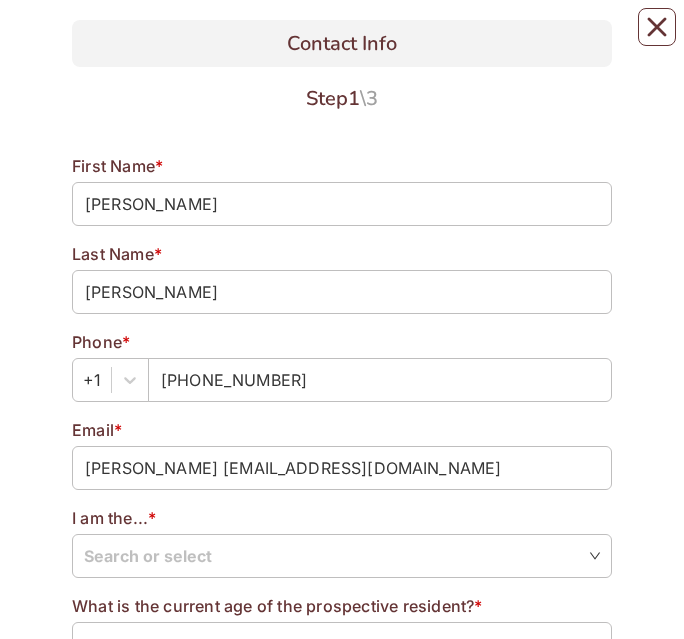 click at bounding box center [342, 555] 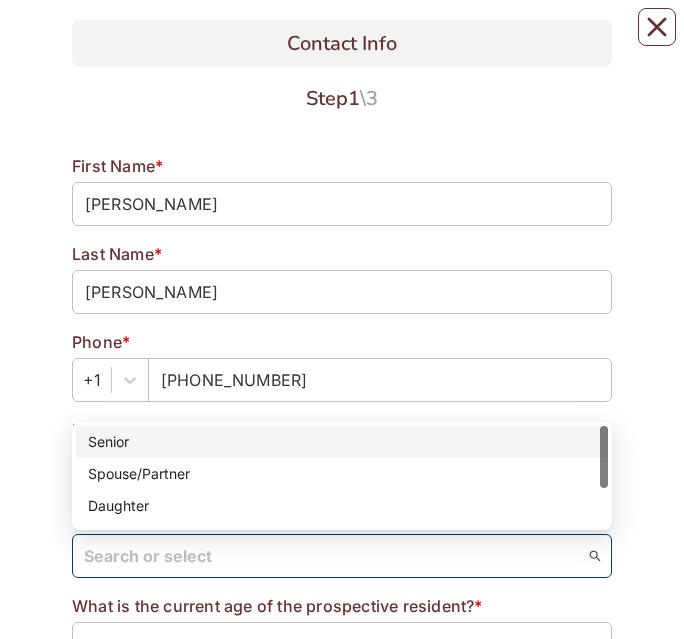 scroll, scrollTop: 15, scrollLeft: 0, axis: vertical 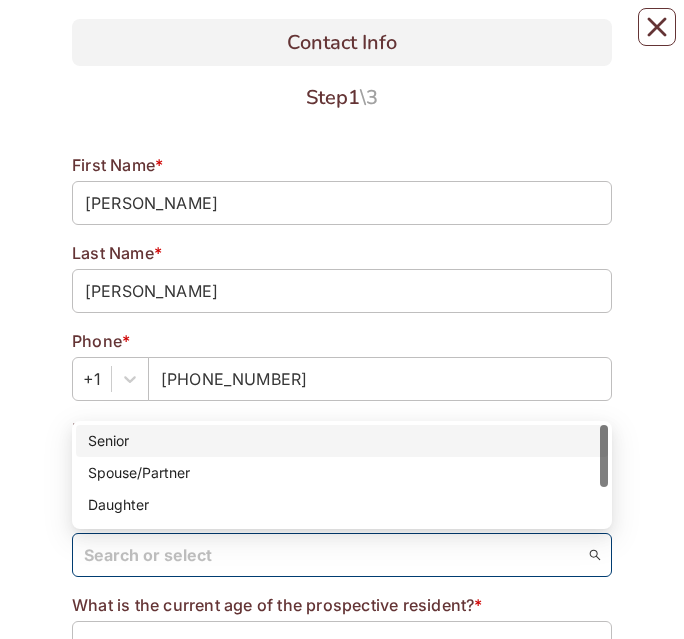 click on "Senior" at bounding box center [342, 441] 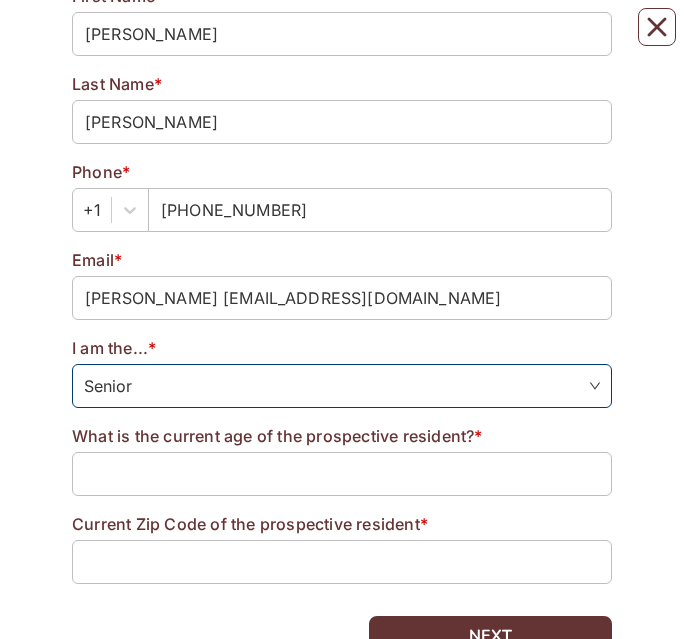 scroll, scrollTop: 396, scrollLeft: 0, axis: vertical 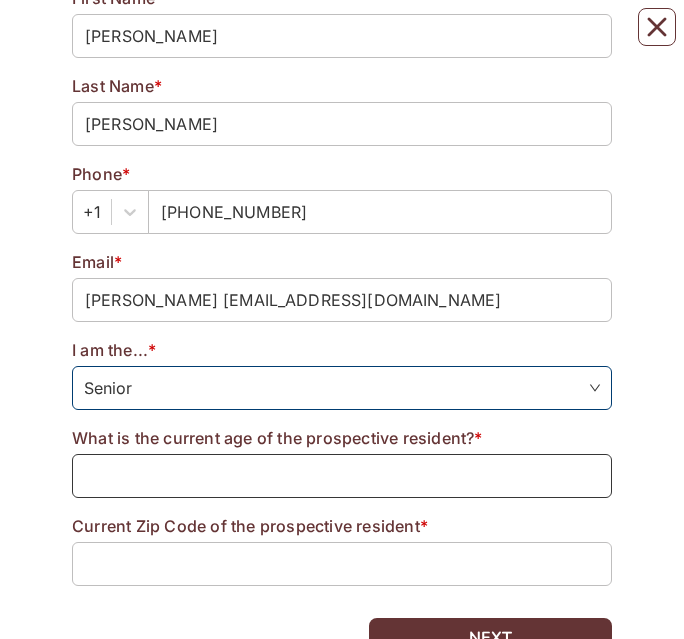 click at bounding box center [342, 476] 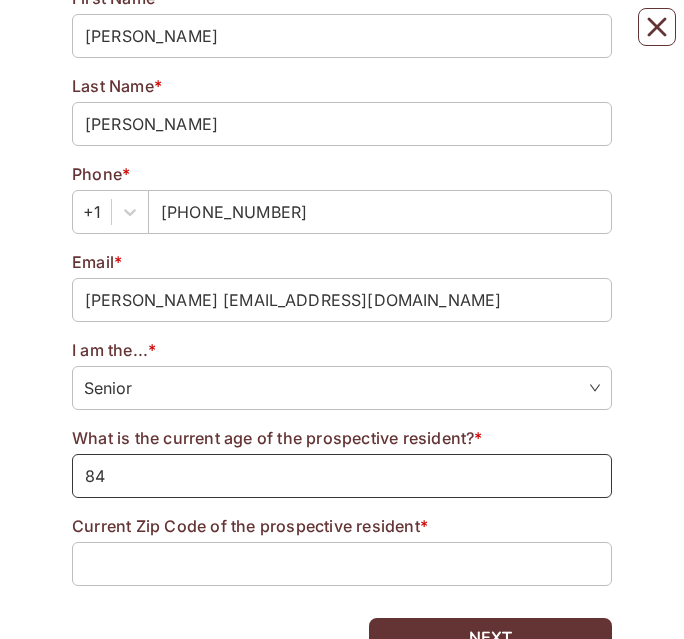type on "84" 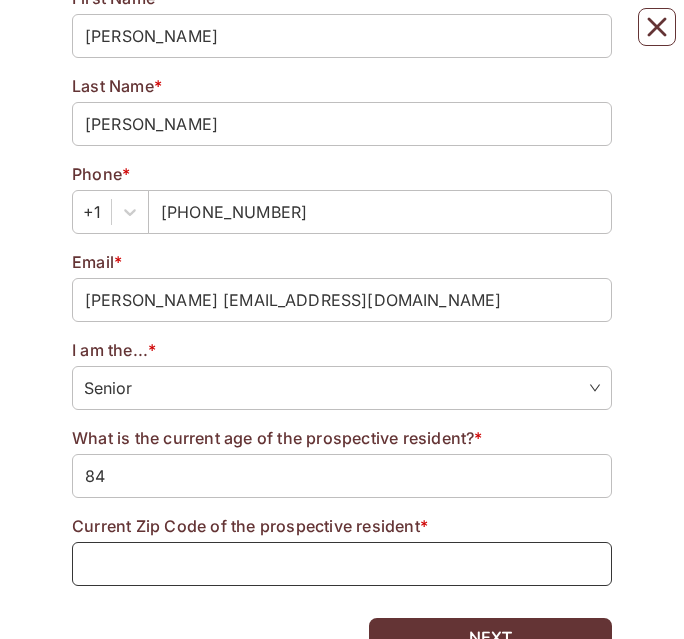 click at bounding box center [342, 564] 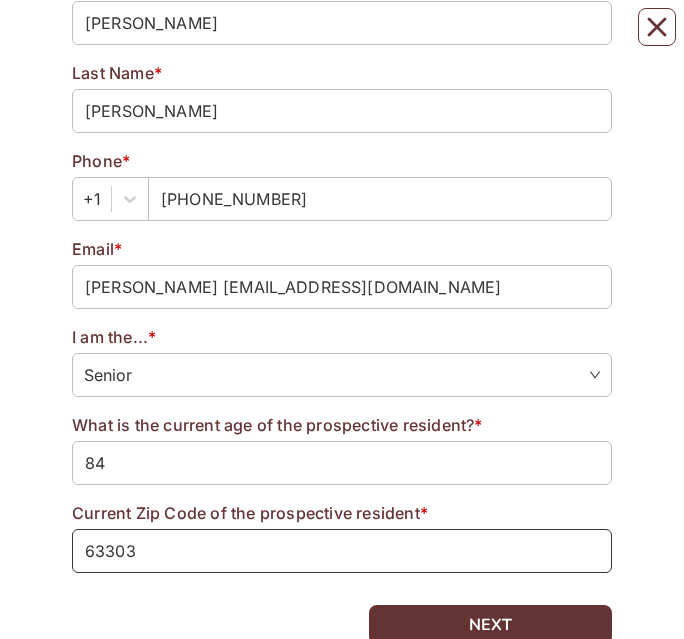 scroll, scrollTop: 440, scrollLeft: 0, axis: vertical 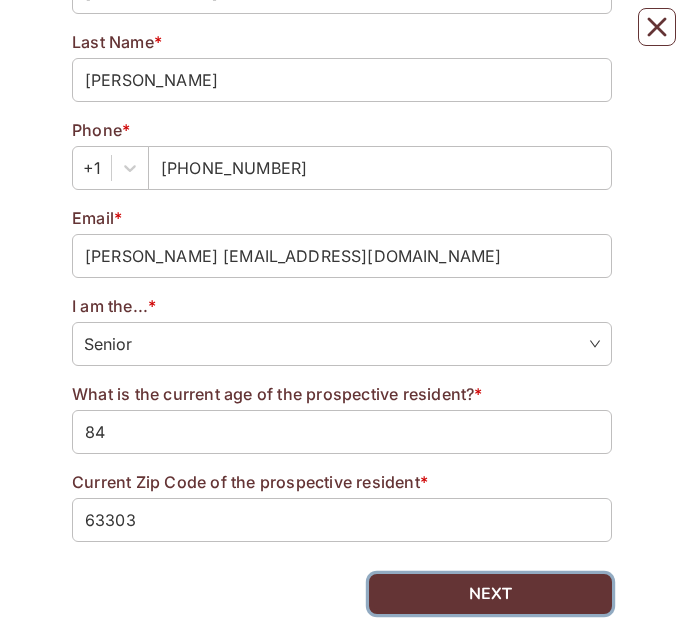 click on "NEXT" at bounding box center (490, 594) 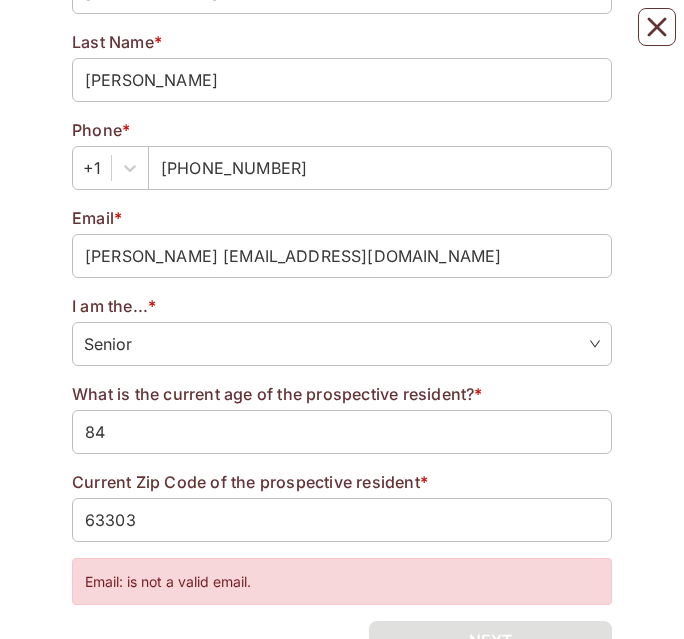 click on "Email: is not a valid email." at bounding box center [342, 581] 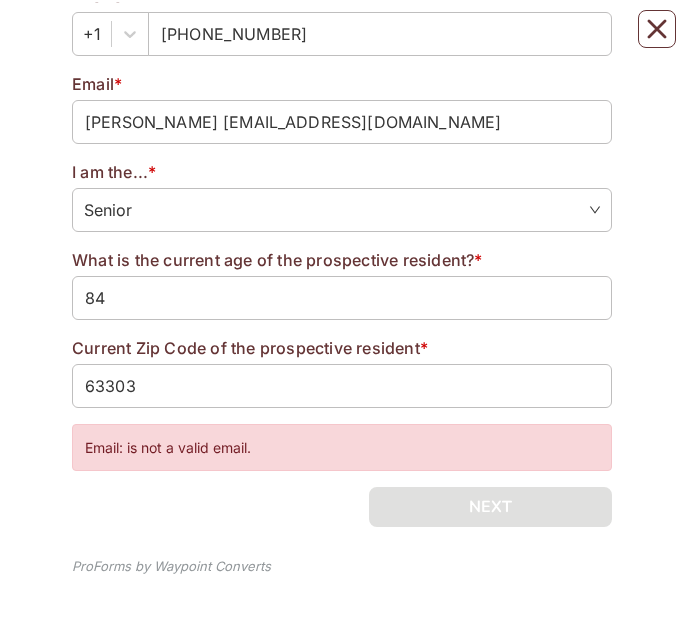 scroll, scrollTop: 572, scrollLeft: 0, axis: vertical 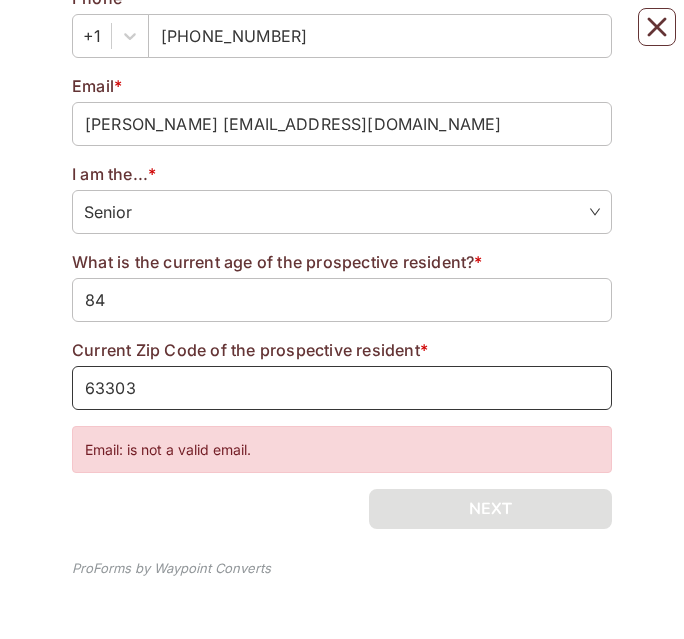 click on "63303" at bounding box center [342, 388] 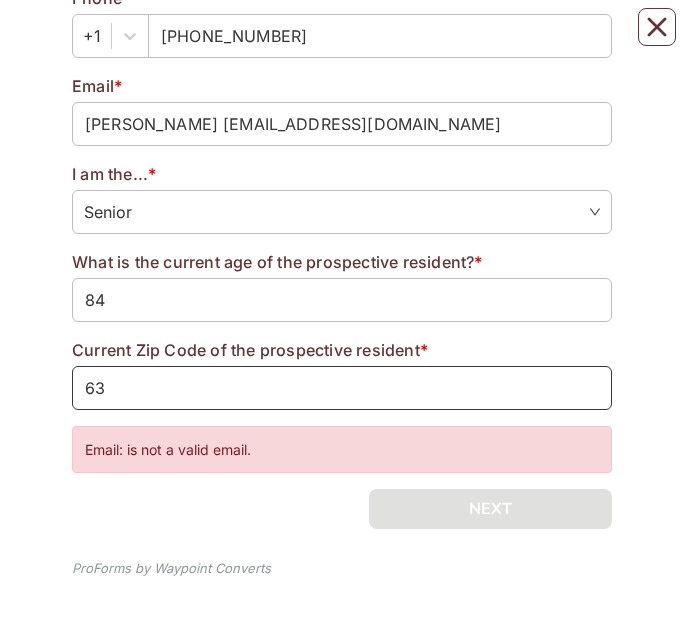 type on "6" 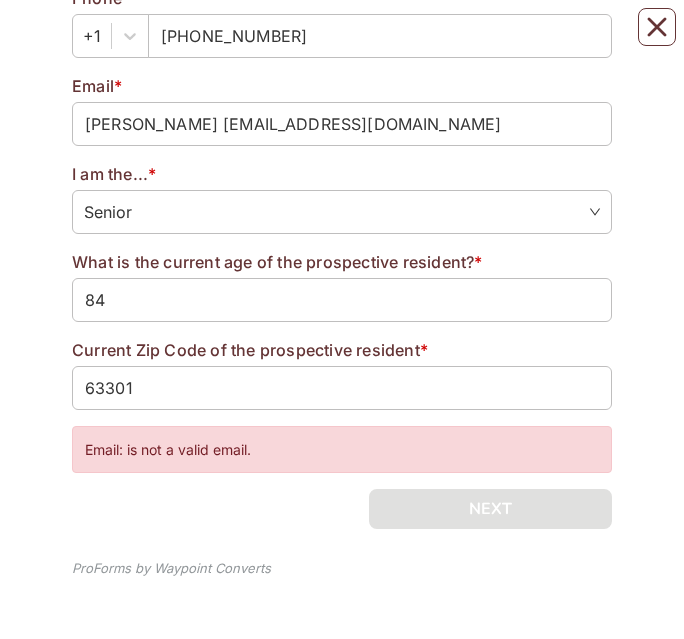 click on "Email: is not a valid email." at bounding box center (342, 449) 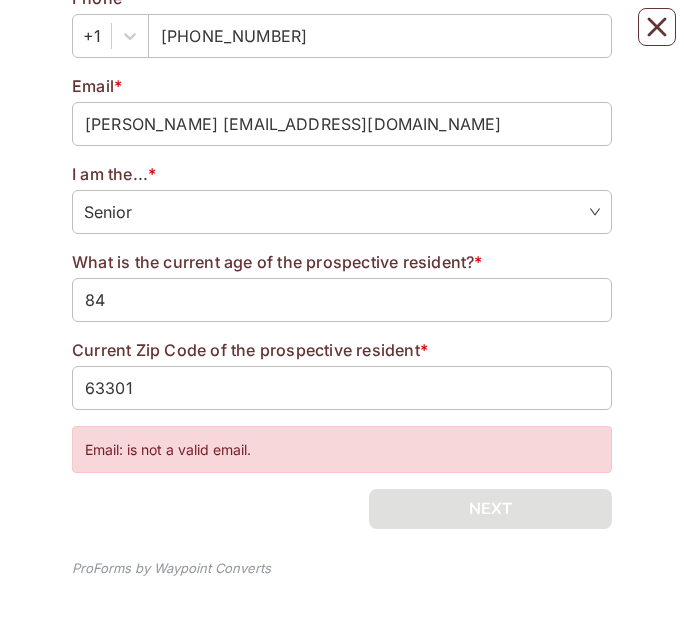click on "Email: is not a valid email." at bounding box center (342, 449) 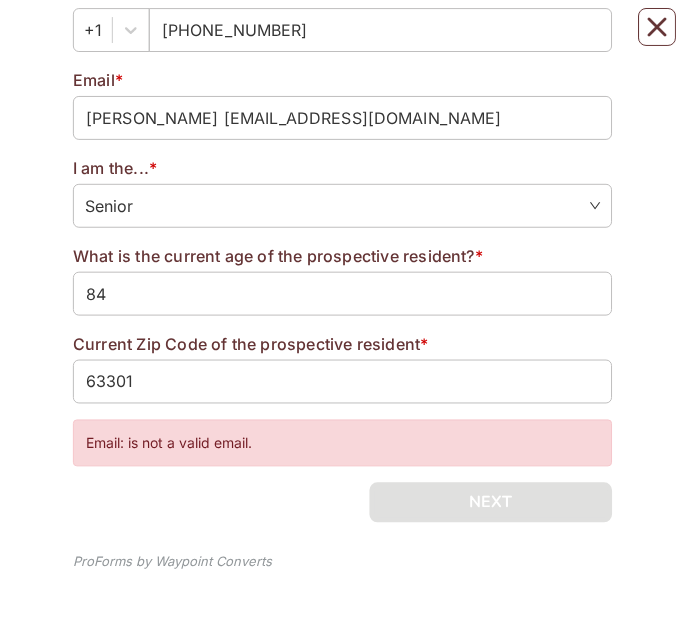 scroll, scrollTop: 578, scrollLeft: 0, axis: vertical 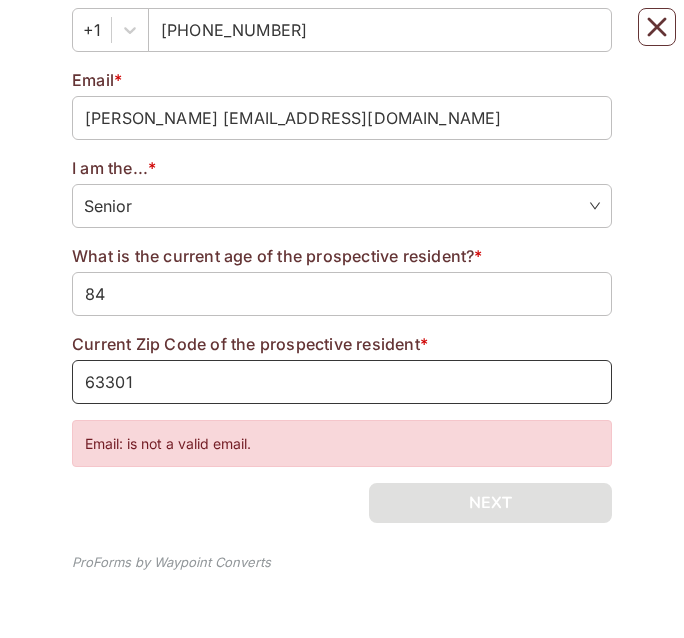click on "63301" at bounding box center [342, 382] 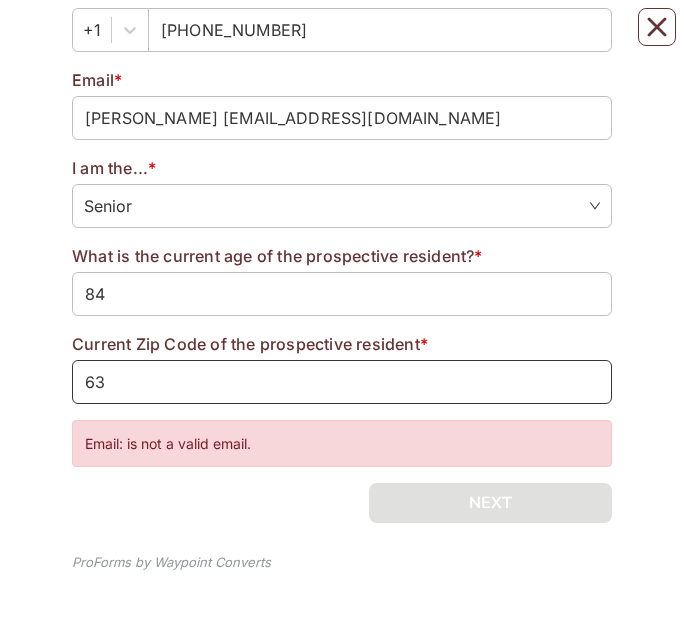 type on "6" 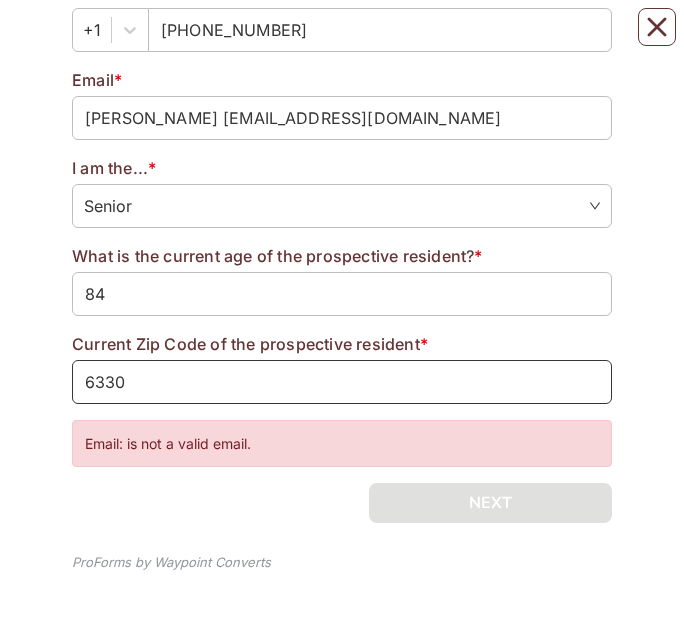 type on "63301" 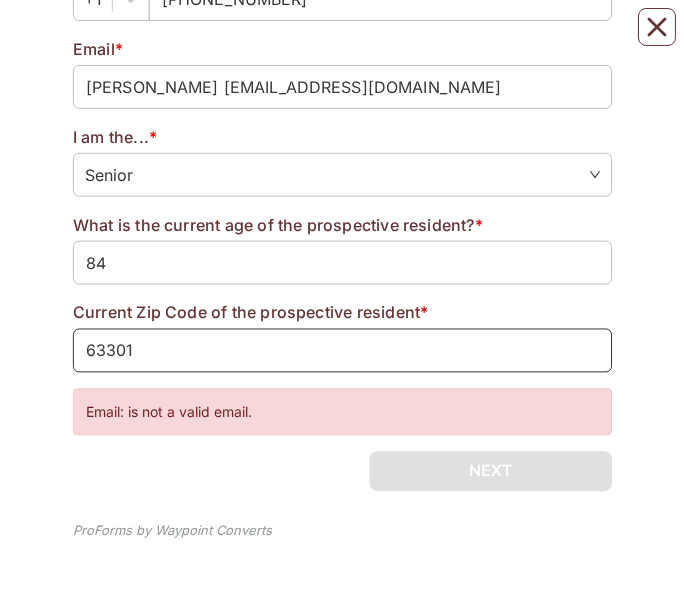 scroll, scrollTop: 609, scrollLeft: 0, axis: vertical 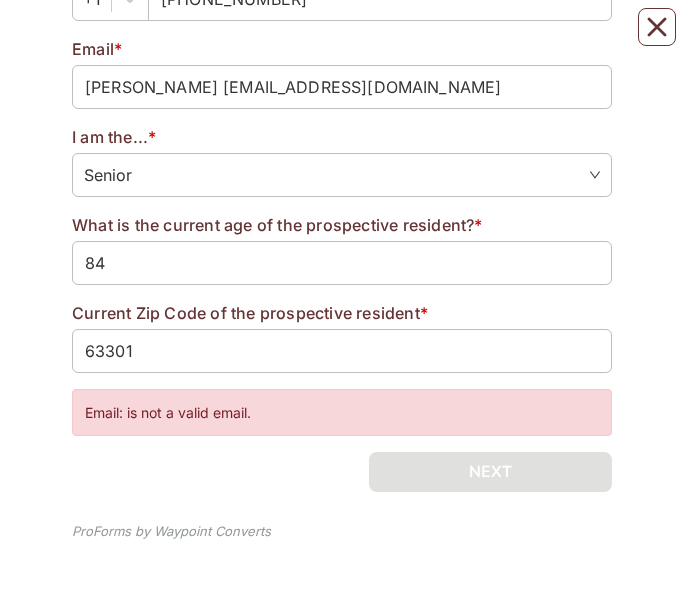 click on "Email: is not a valid email." at bounding box center (342, 412) 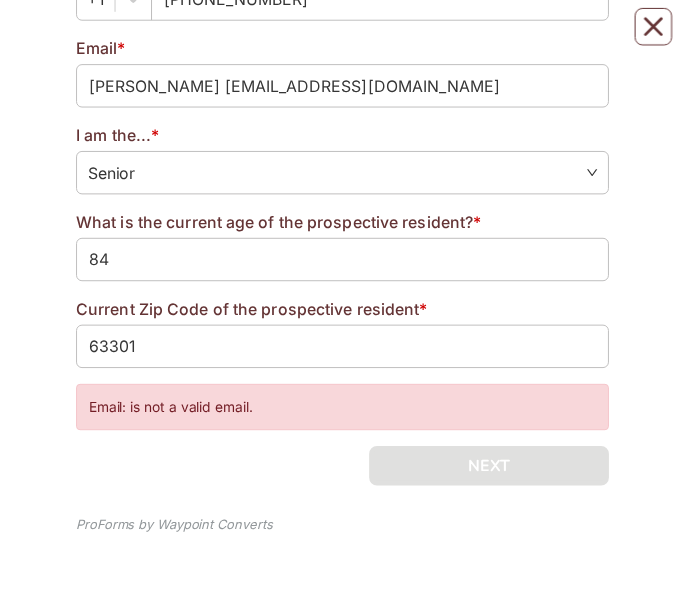 scroll, scrollTop: 617, scrollLeft: 0, axis: vertical 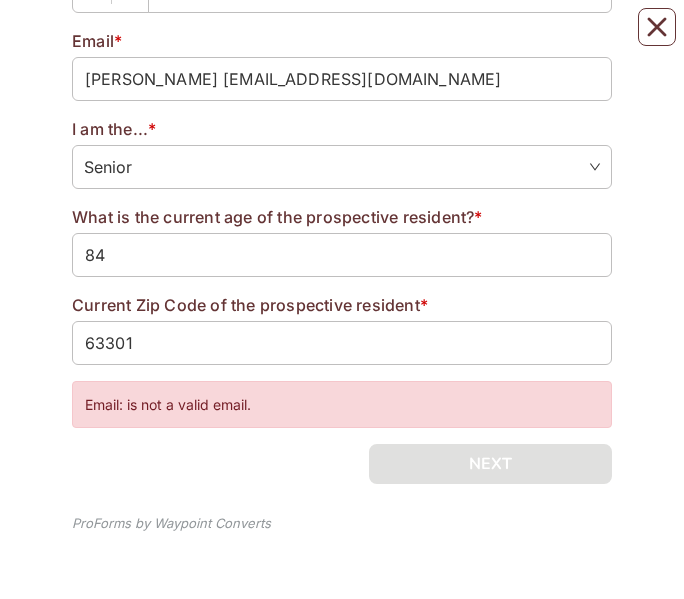 click on "Email: is not a valid email." at bounding box center (342, 404) 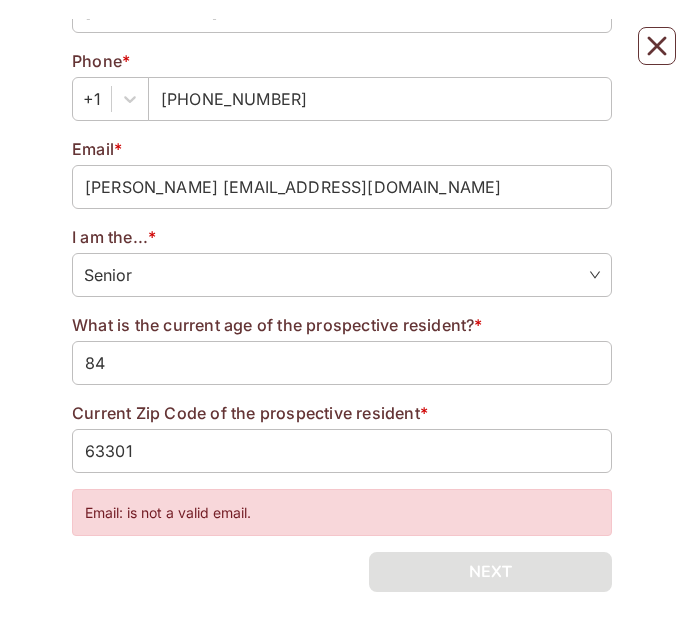 scroll, scrollTop: 505, scrollLeft: 0, axis: vertical 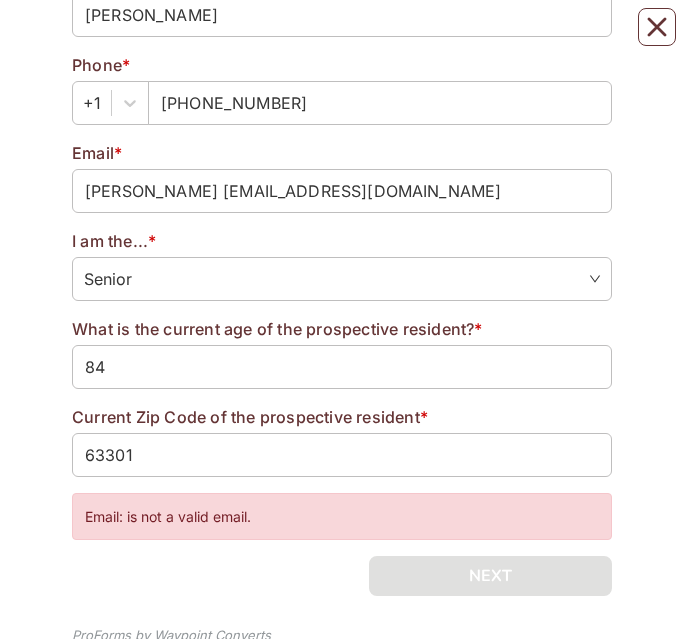 click on "Request Pricing 1 Contact Info 2 Submit 3 Success Contact Info Step  1 \ 3 First Name * [PERSON_NAME] Last Name * [PERSON_NAME] Phone * [PHONE_NUMBER] Email * [PERSON_NAME] [EMAIL_ADDRESS][DOMAIN_NAME] I am the... * Senior Senior Spouse/Partner Senior Spouse/Partner Daughter Son Friend/Relative What is the current age of the prospective resident? * 84 Current Zip Code of the prospective resident * 63301 Email: is not a valid email. NEXT
ProForms by Waypoint Converts" at bounding box center (342, 103) 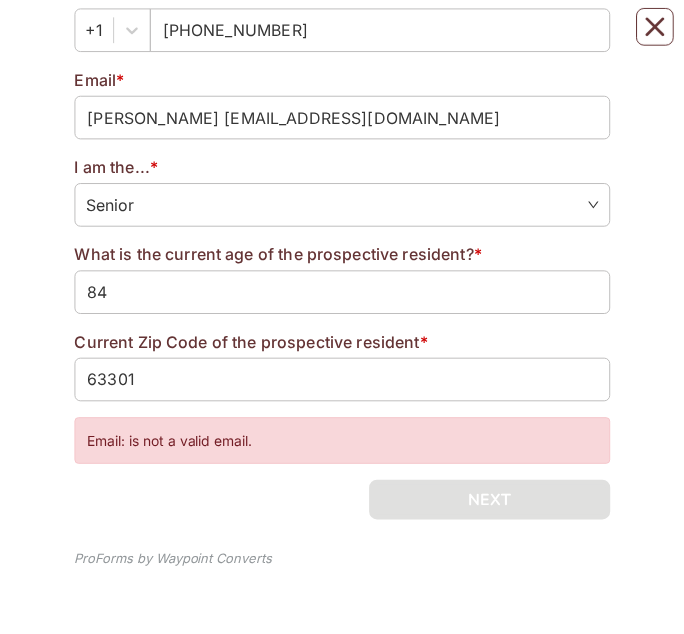 scroll, scrollTop: 582, scrollLeft: 0, axis: vertical 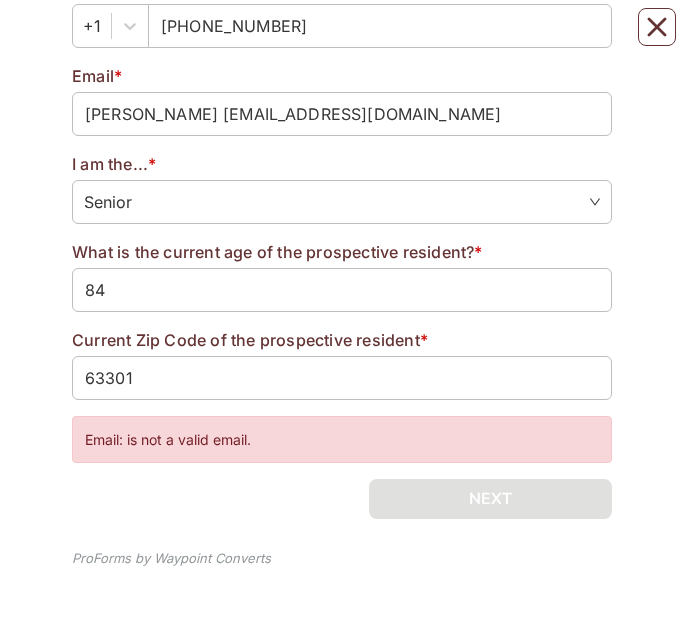 click on "Request Pricing 1 Contact Info 2 Submit 3 Success Contact Info Step  1 \ 3 First Name * [PERSON_NAME] Last Name * [PERSON_NAME] Phone * [PHONE_NUMBER] Email * [PERSON_NAME] [EMAIL_ADDRESS][DOMAIN_NAME] I am the... * Senior Senior Spouse/Partner Senior Spouse/Partner Daughter Son Friend/Relative What is the current age of the prospective resident? * 84 Current Zip Code of the prospective resident * 63301 Email: is not a valid email. NEXT
ProForms by Waypoint Converts" at bounding box center (342, 26) 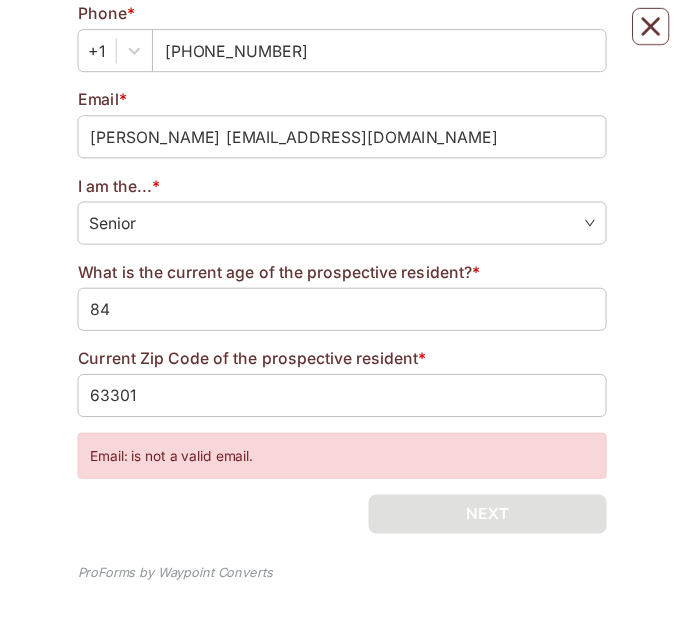 scroll, scrollTop: 590, scrollLeft: 0, axis: vertical 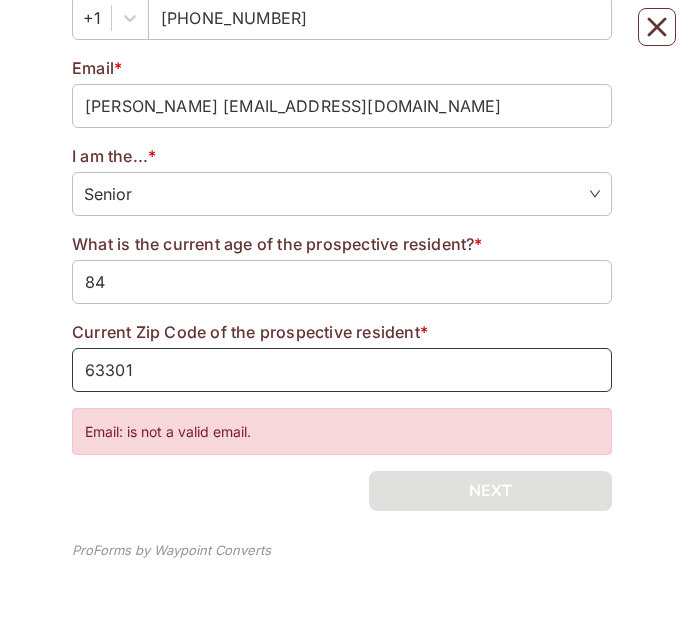 click on "63301" at bounding box center (342, 370) 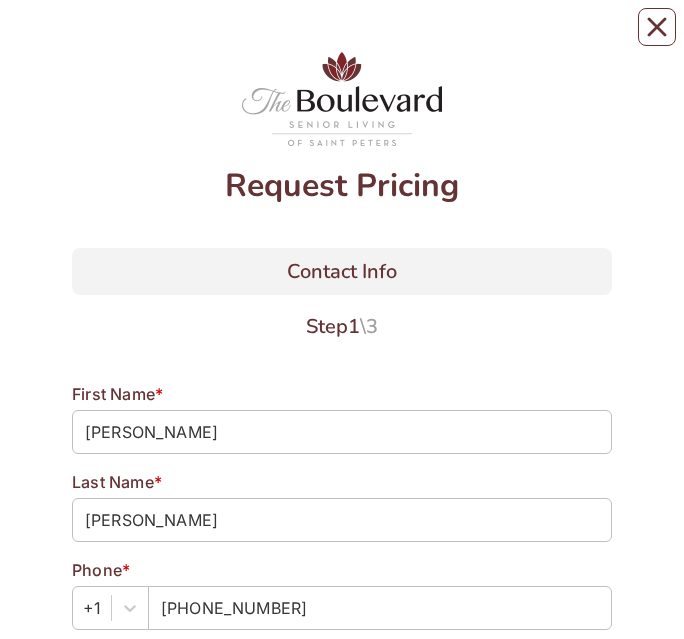 scroll, scrollTop: 0, scrollLeft: 0, axis: both 